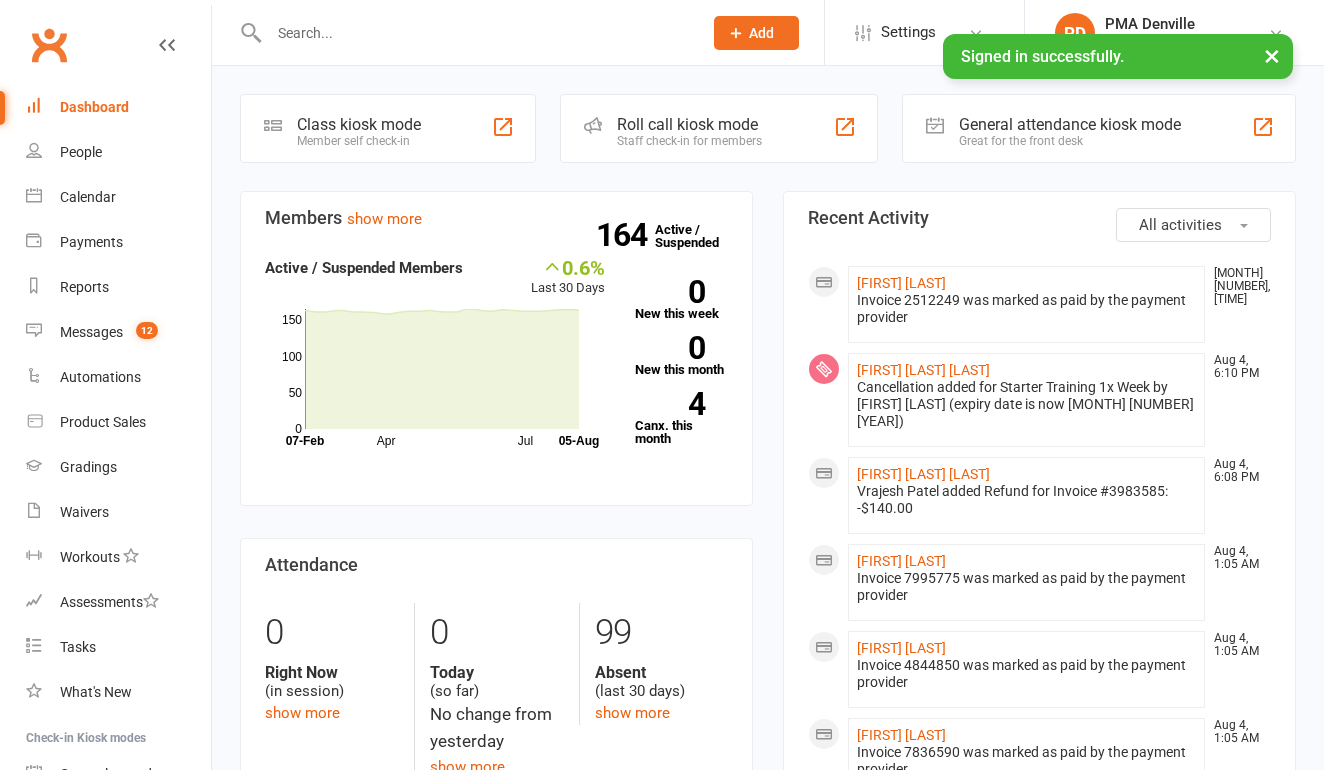 scroll, scrollTop: 0, scrollLeft: 0, axis: both 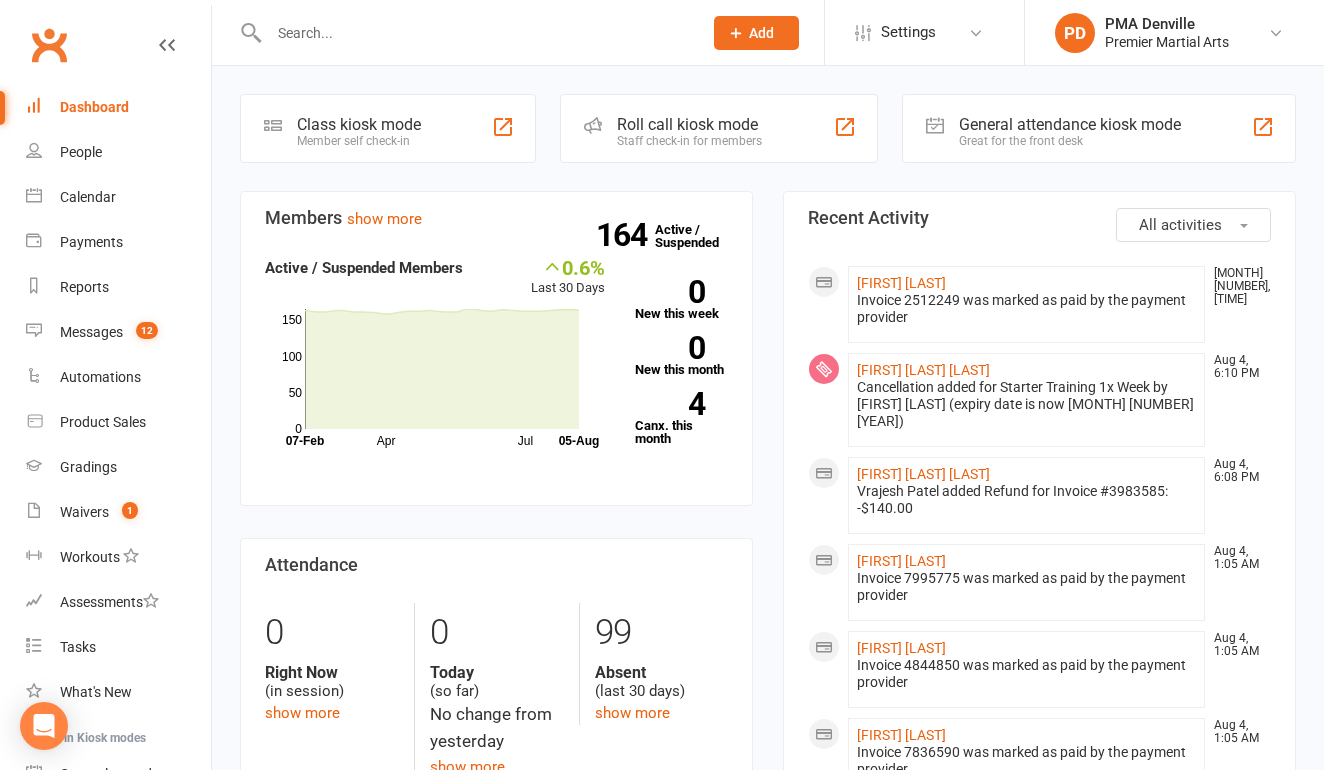 click on "General attendance kiosk mode Great for the front desk" 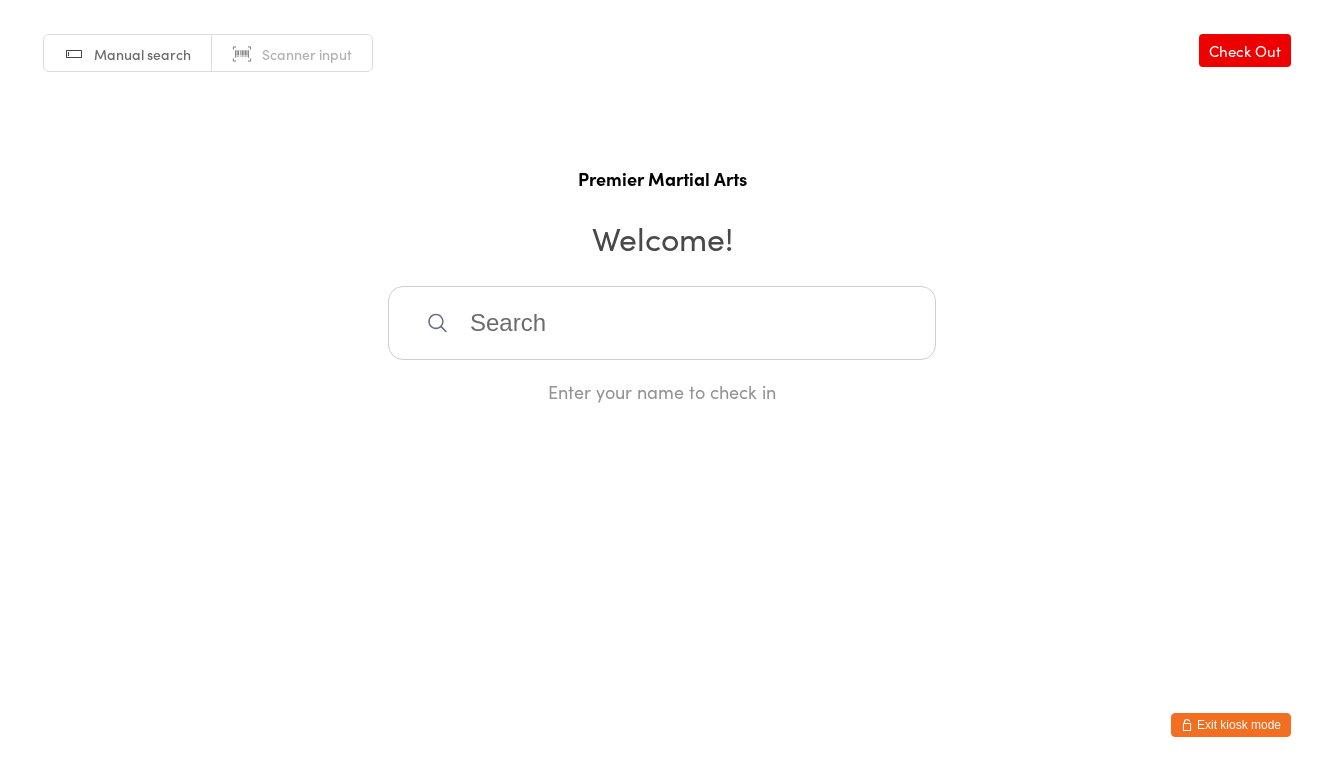 scroll, scrollTop: 0, scrollLeft: 0, axis: both 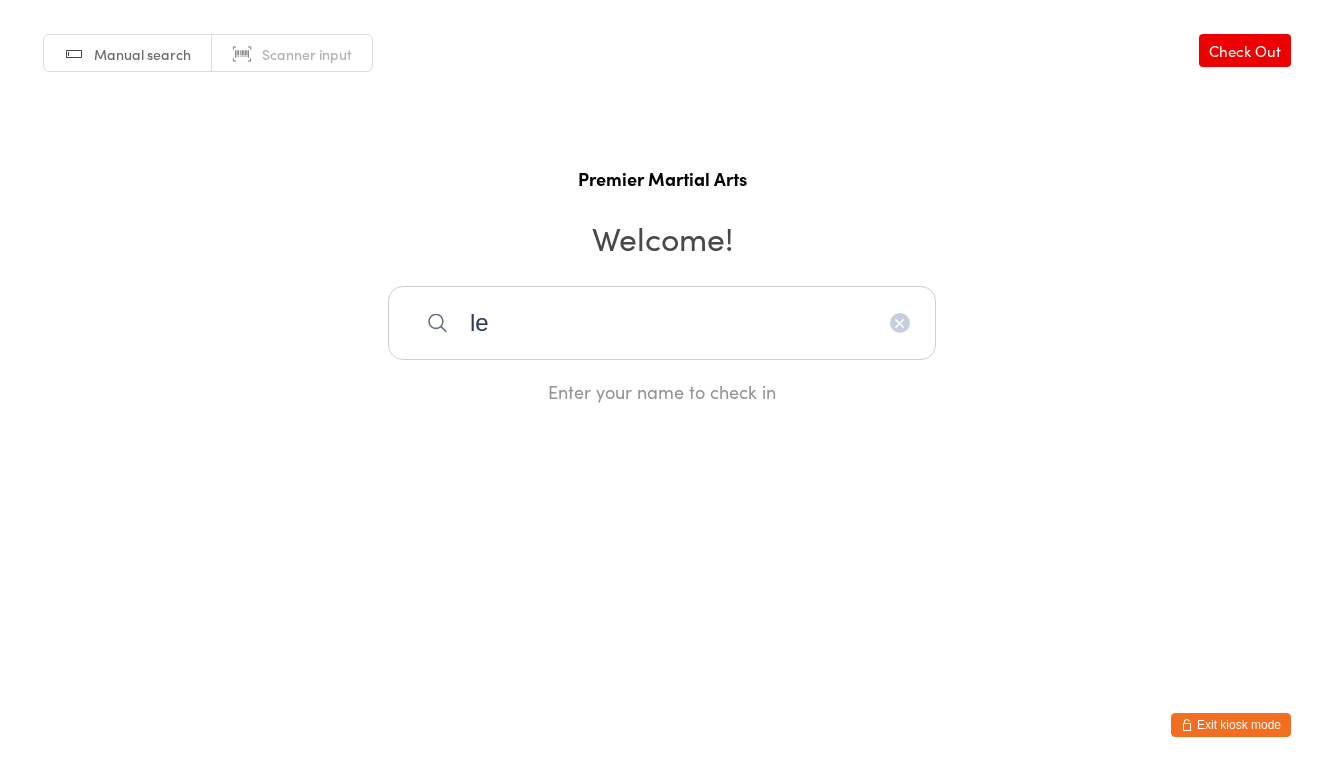 type on "leo" 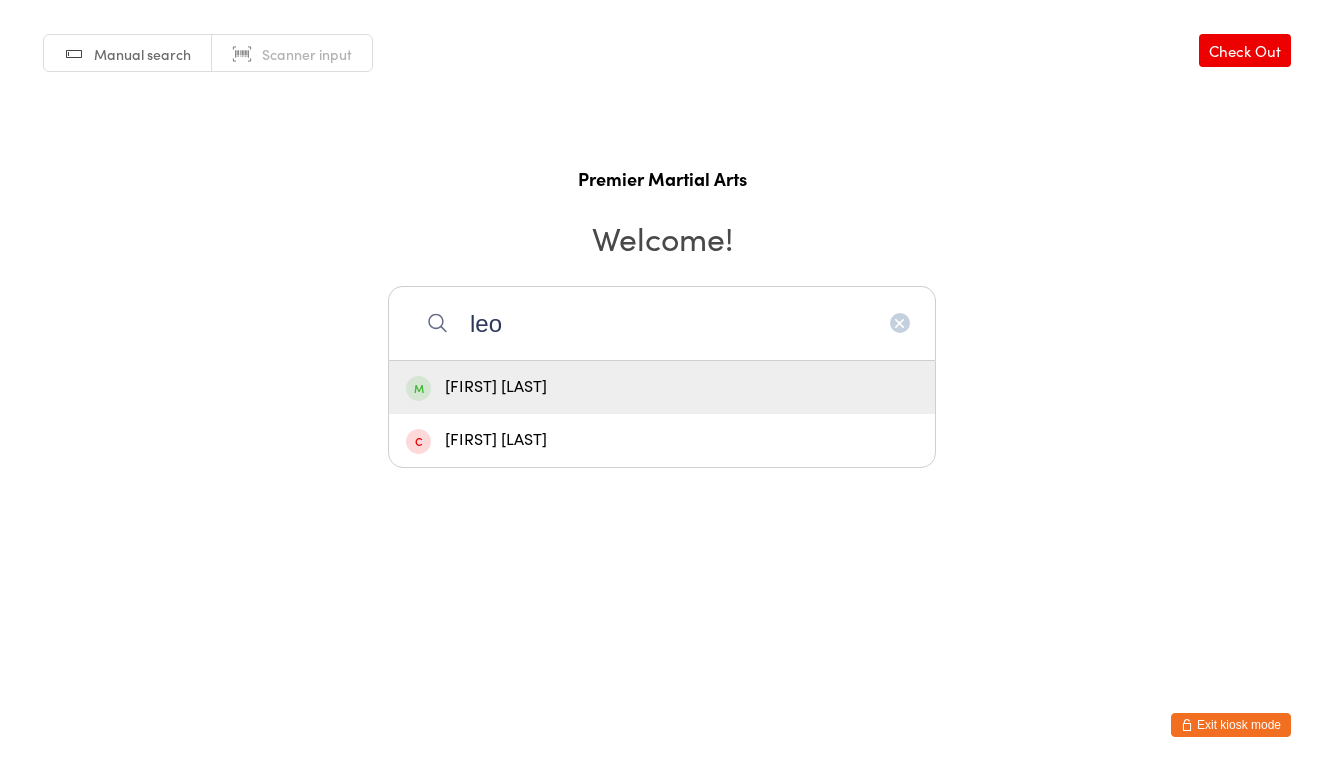 type 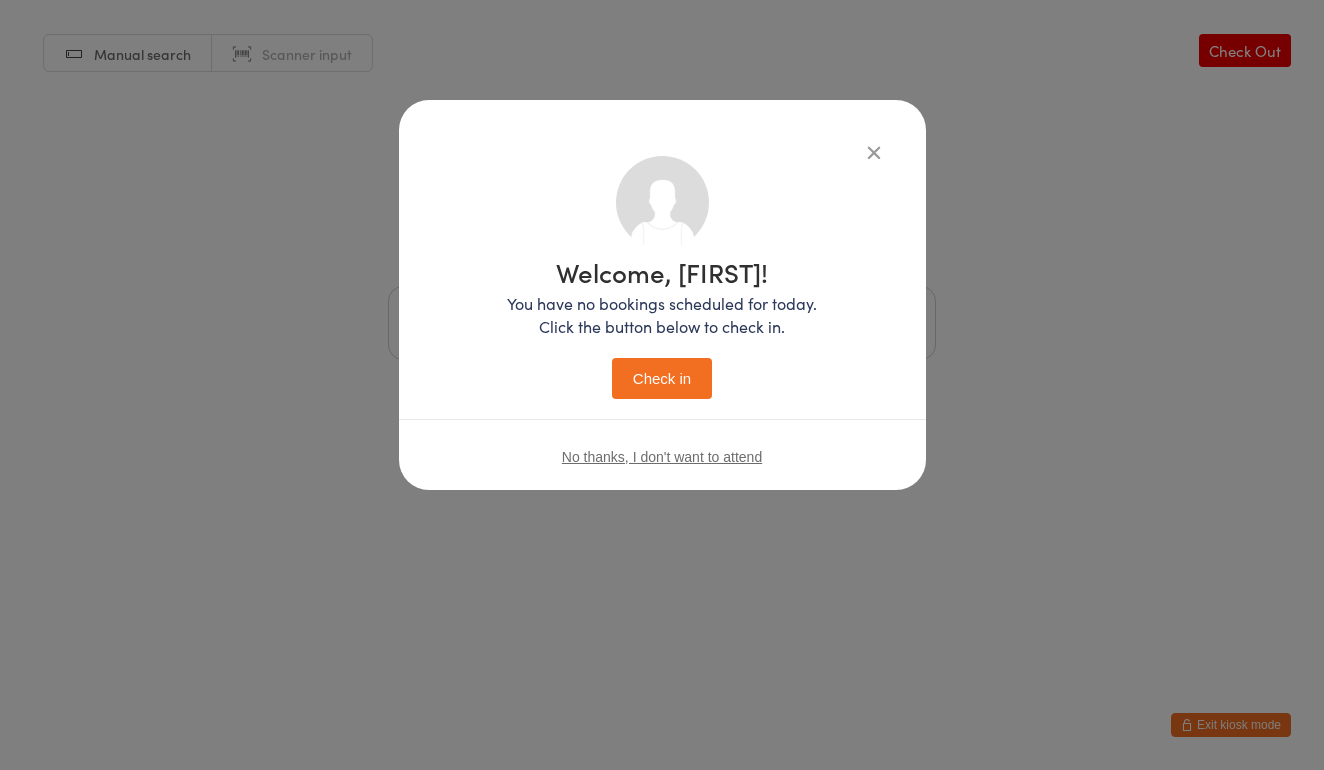 type 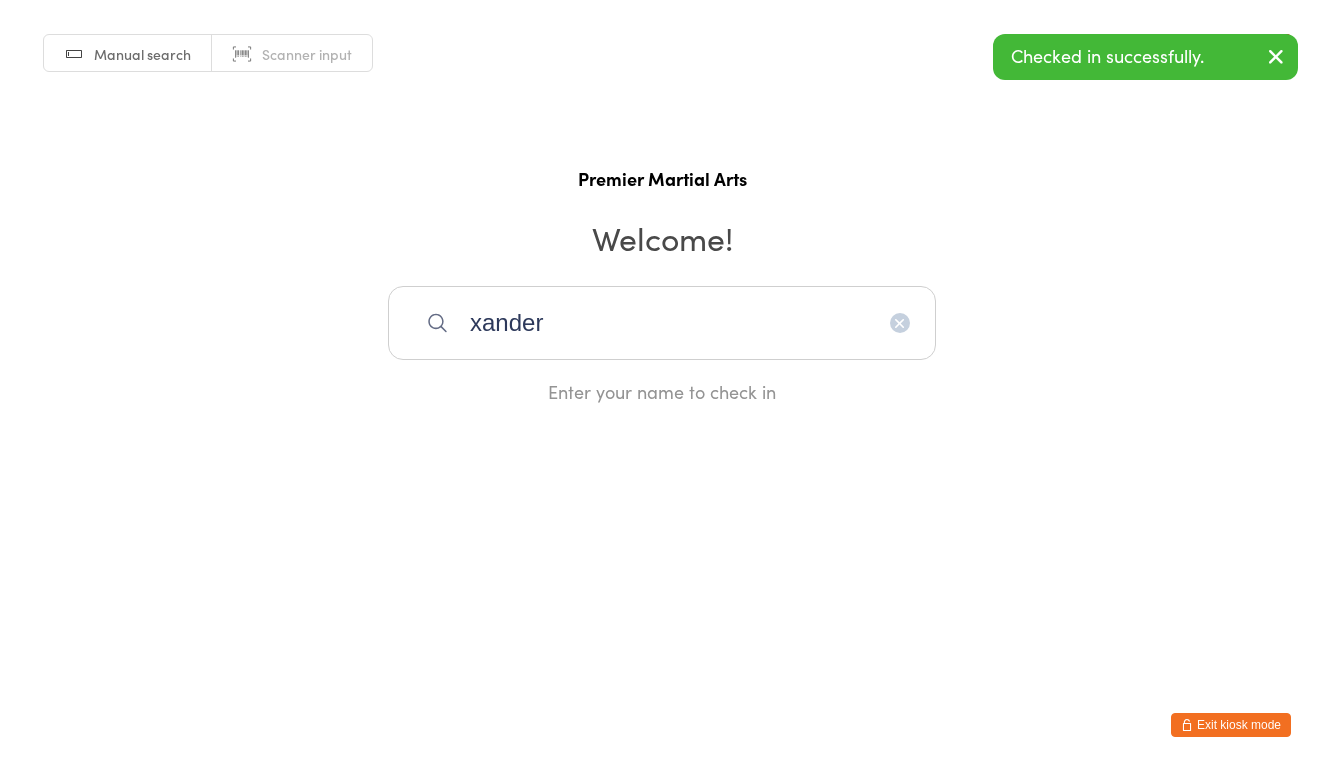 type on "Xander" 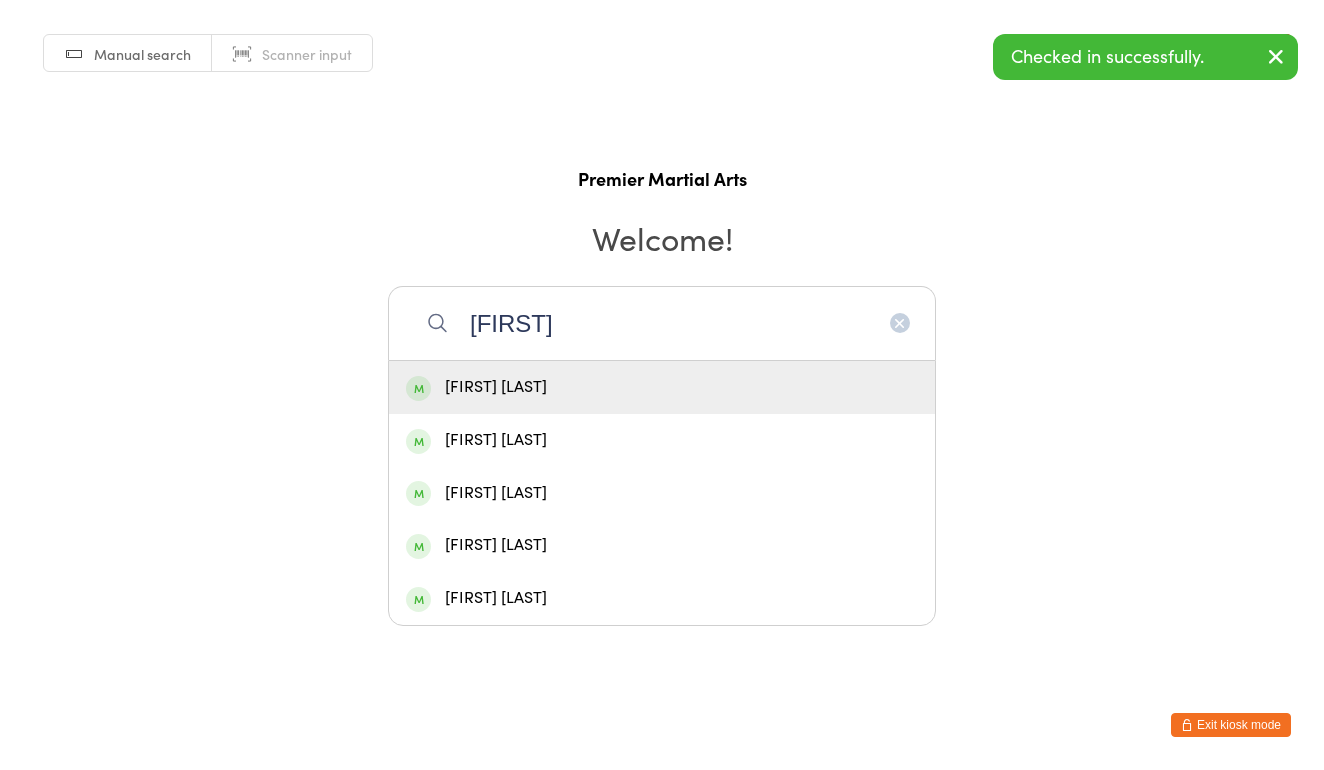type 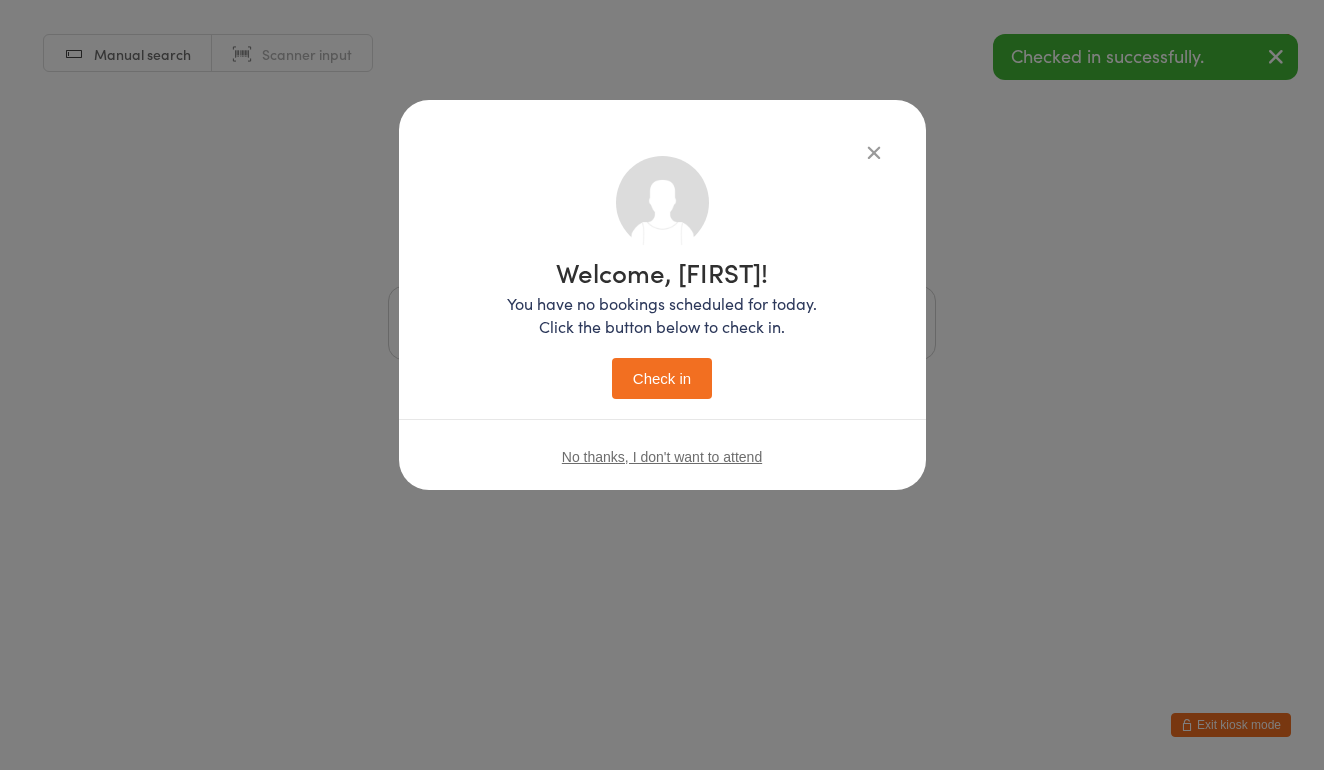 type 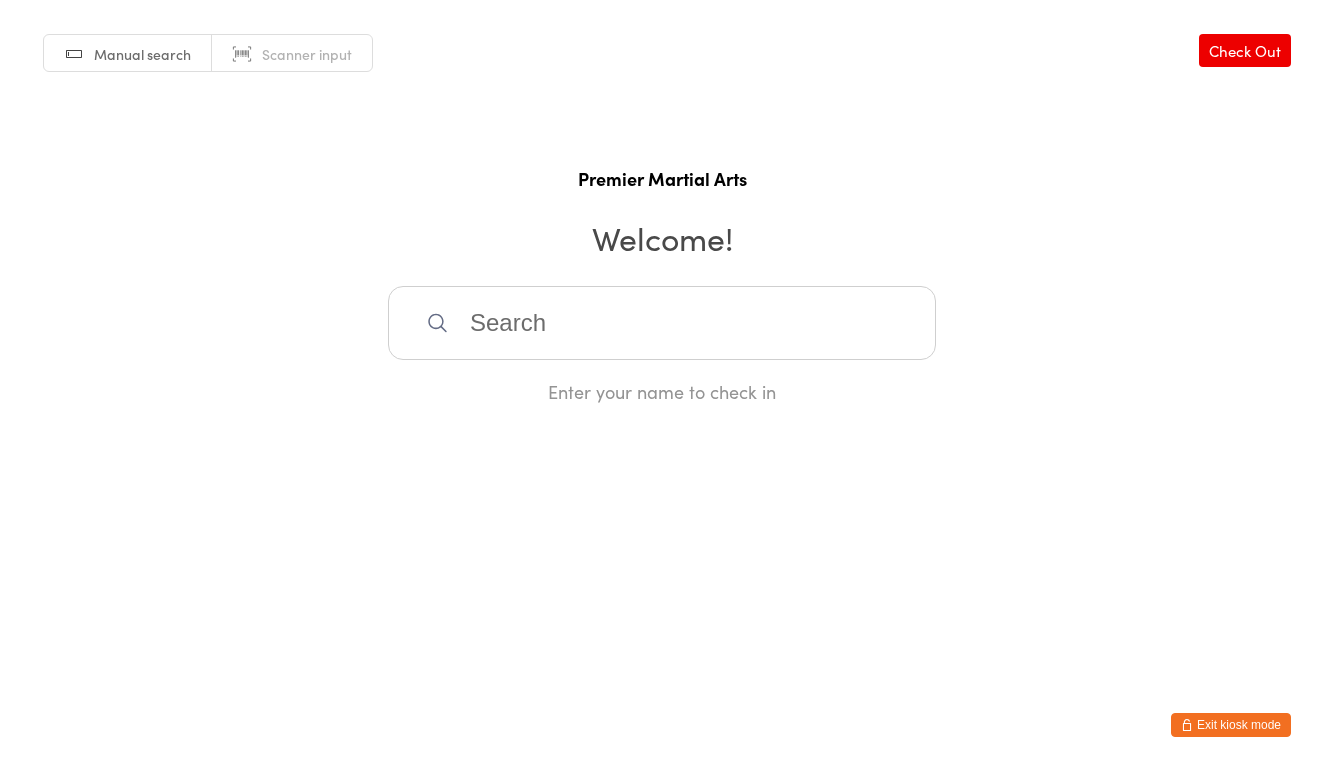 click at bounding box center (662, 323) 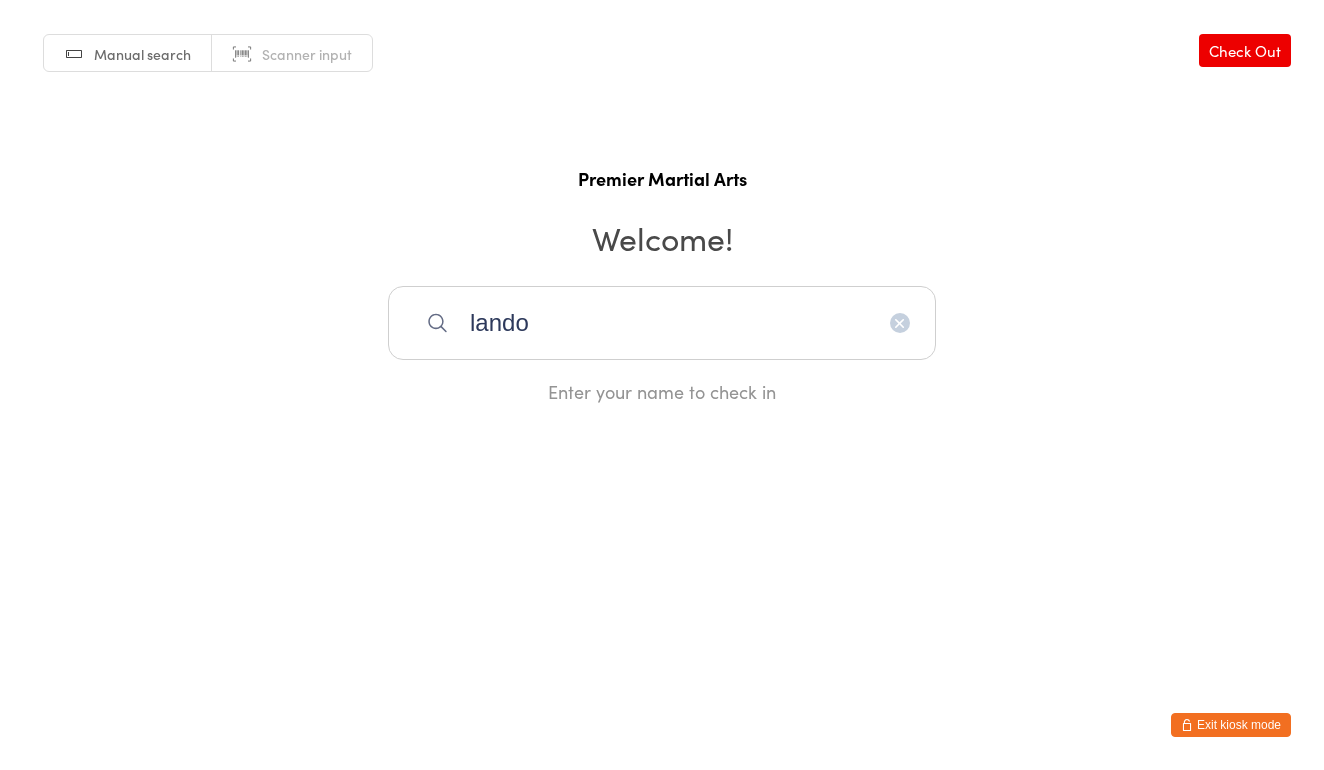 type on "landon" 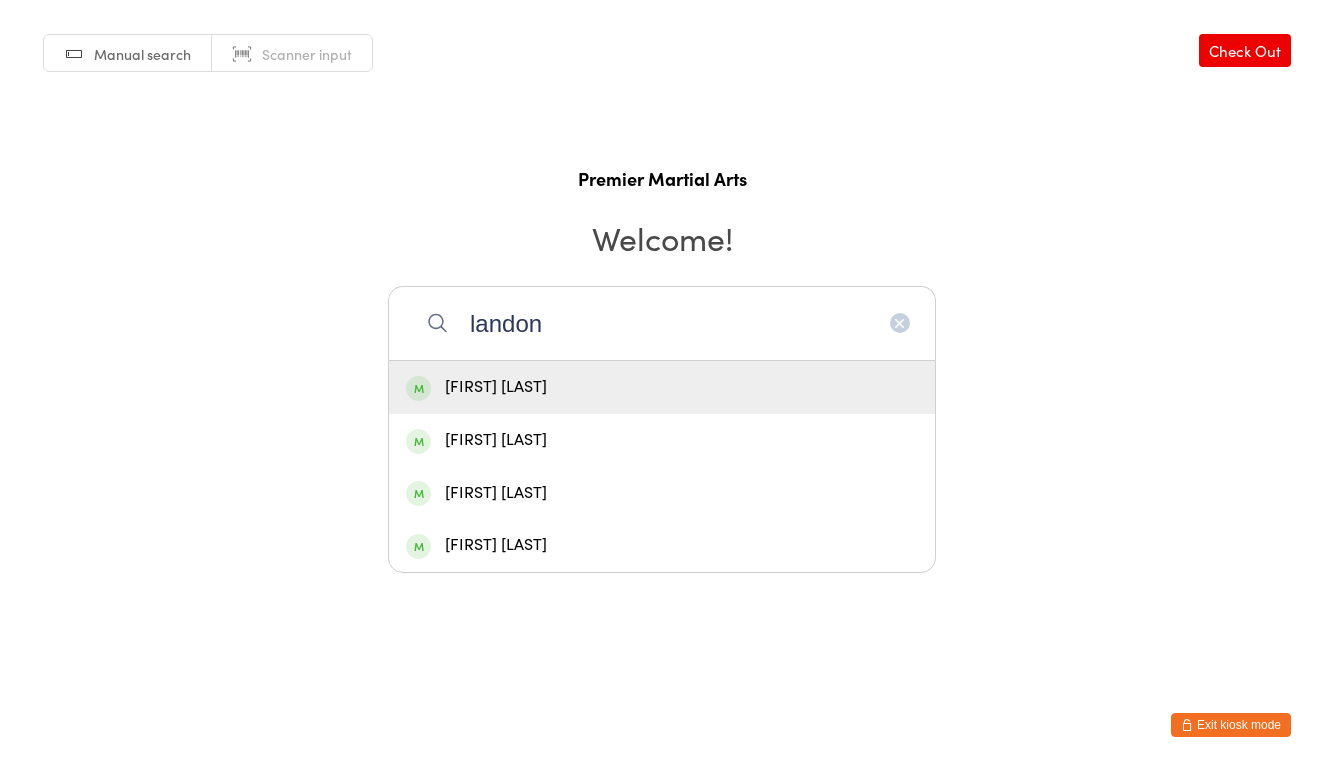 type 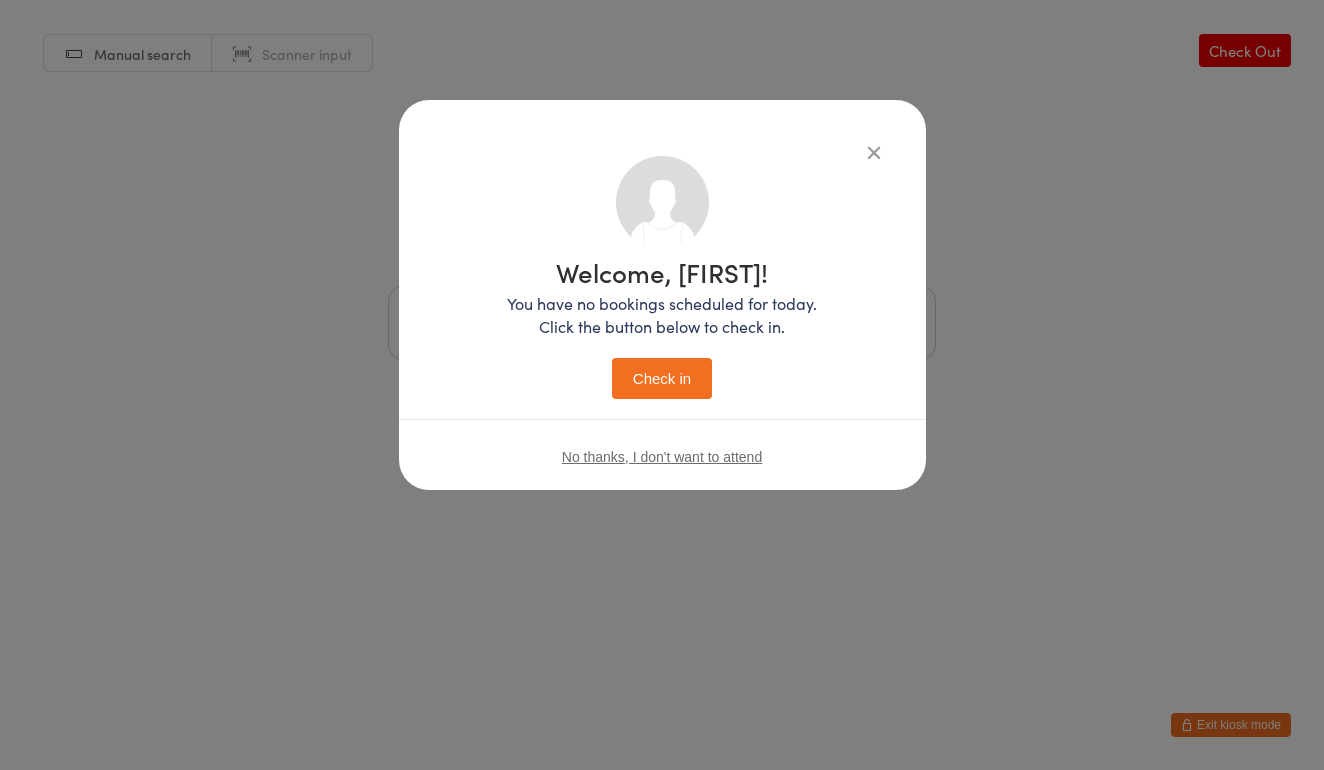 type 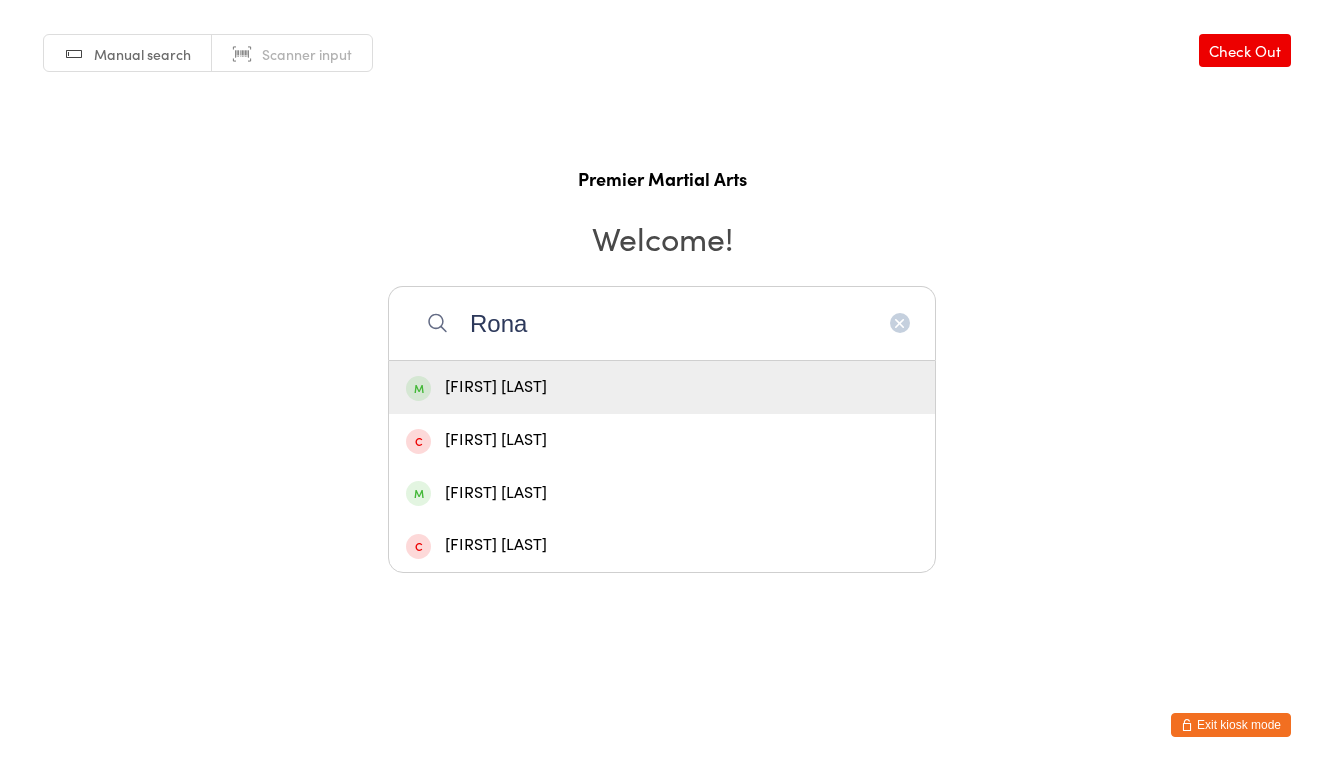 type on "Rona" 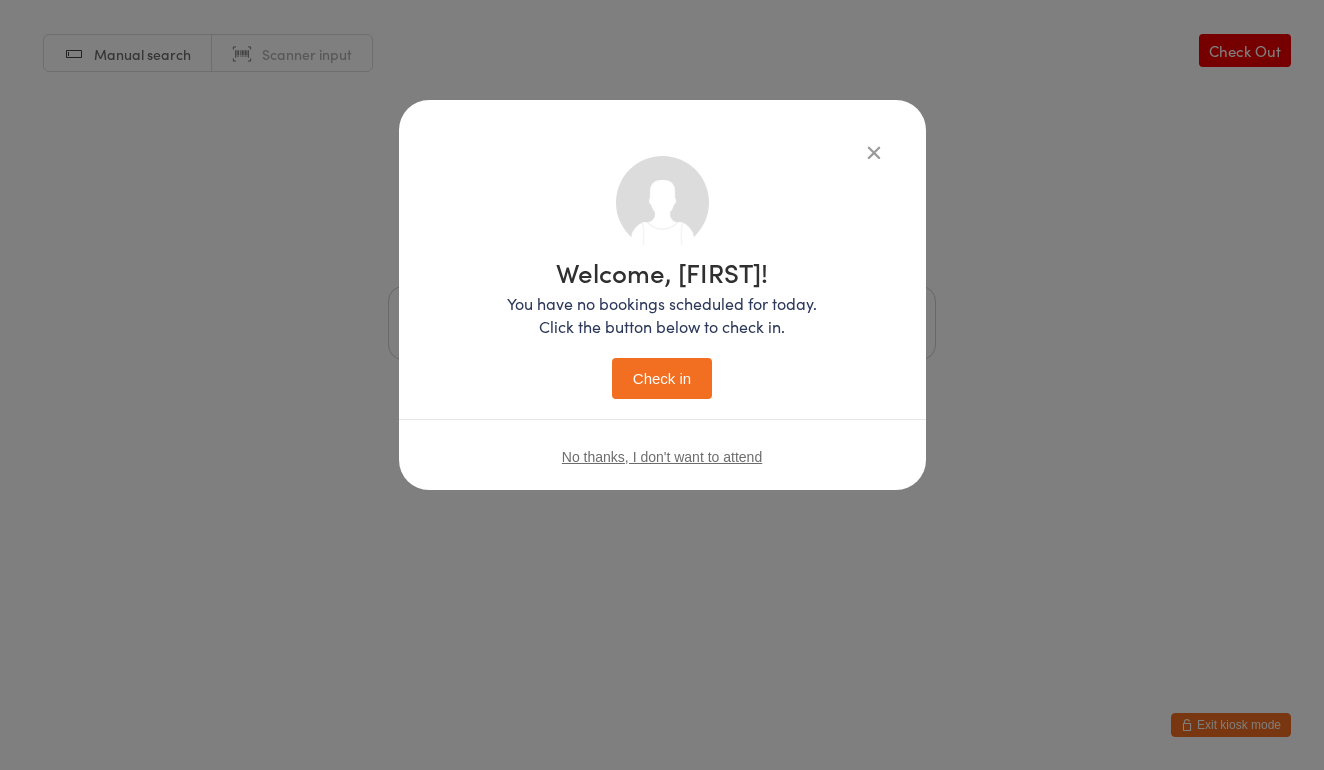 click on "Welcome, Patty! You have no bookings scheduled for today. Click the button below to check in. Check in" at bounding box center (662, 329) 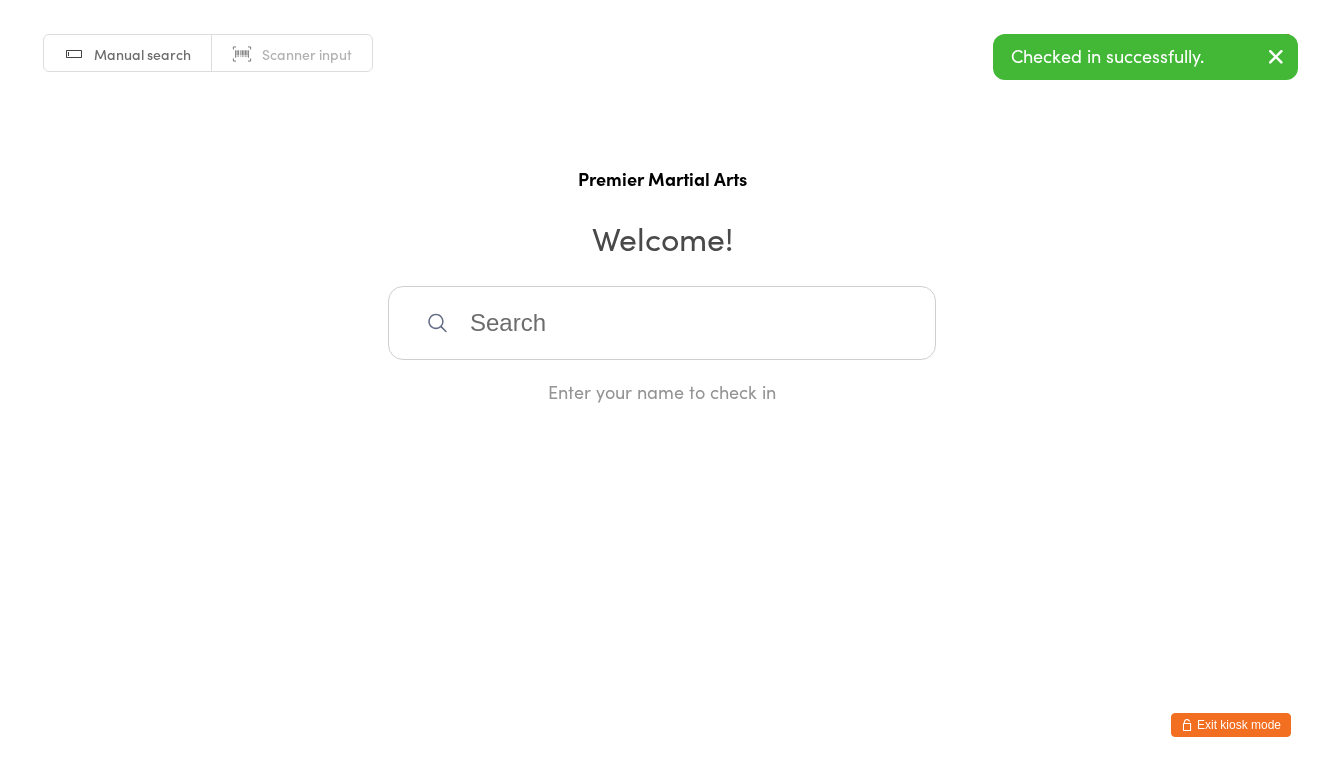 click at bounding box center [662, 323] 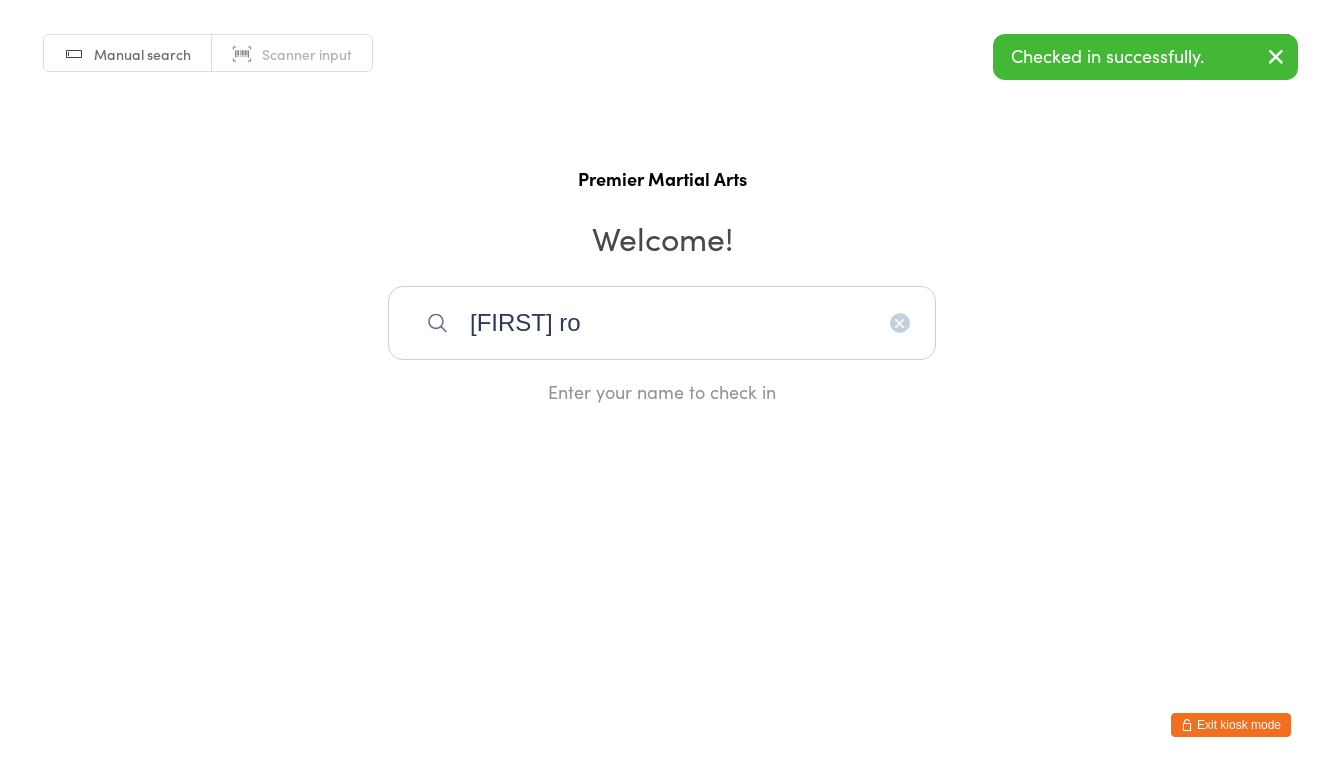 type on "Matthew rov" 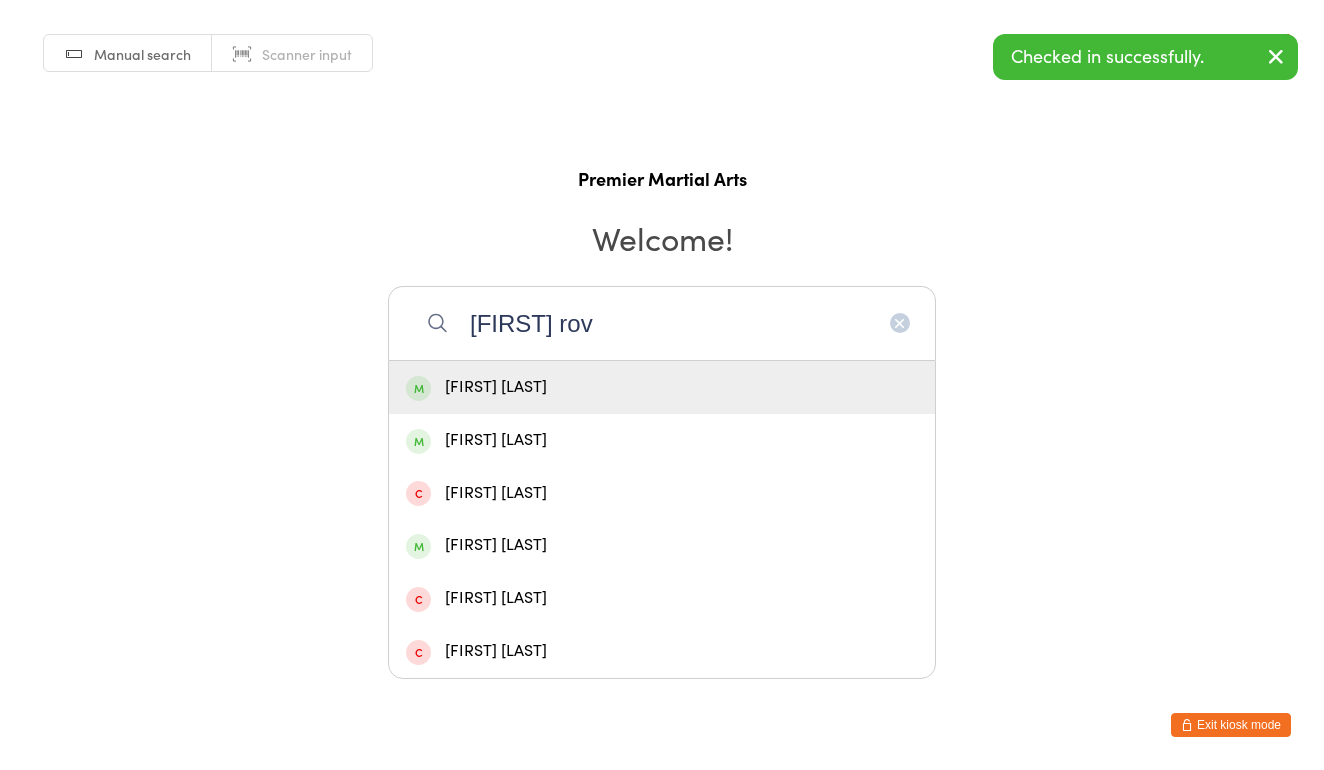 type 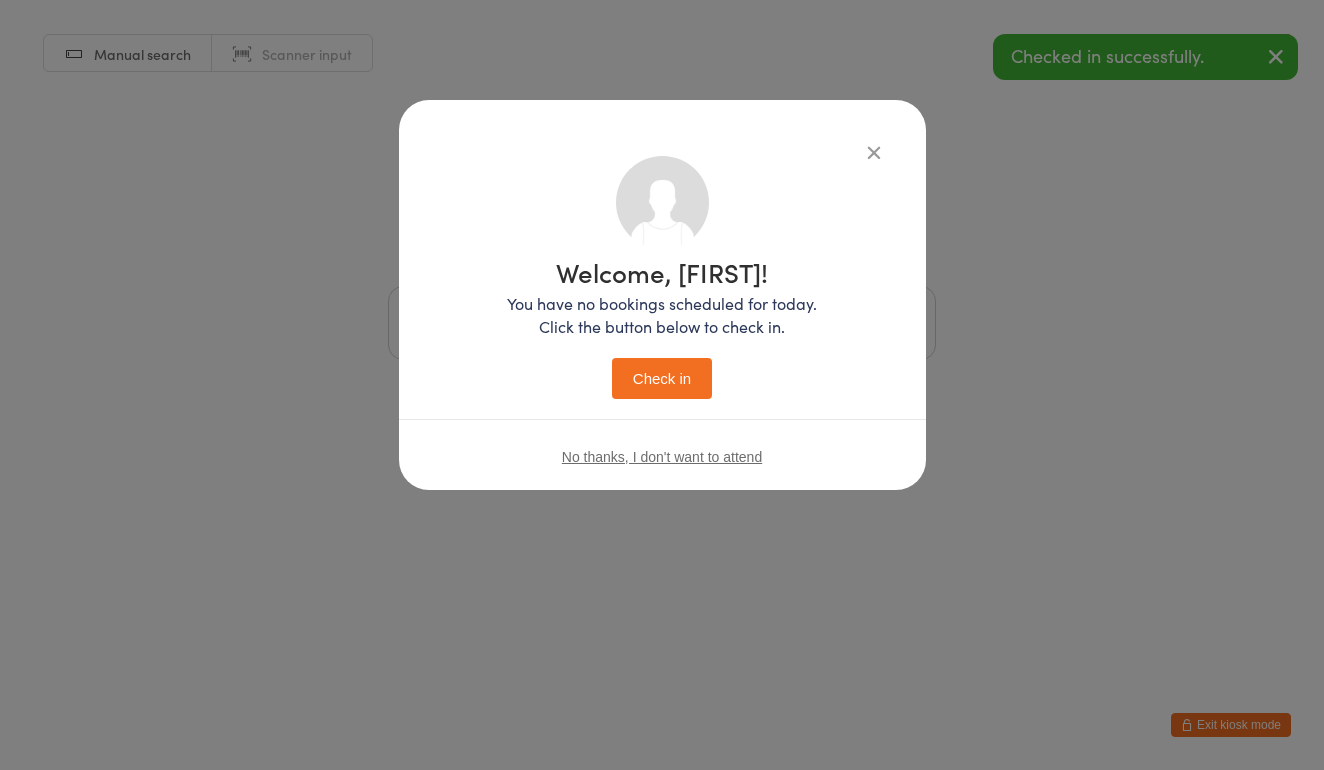 type 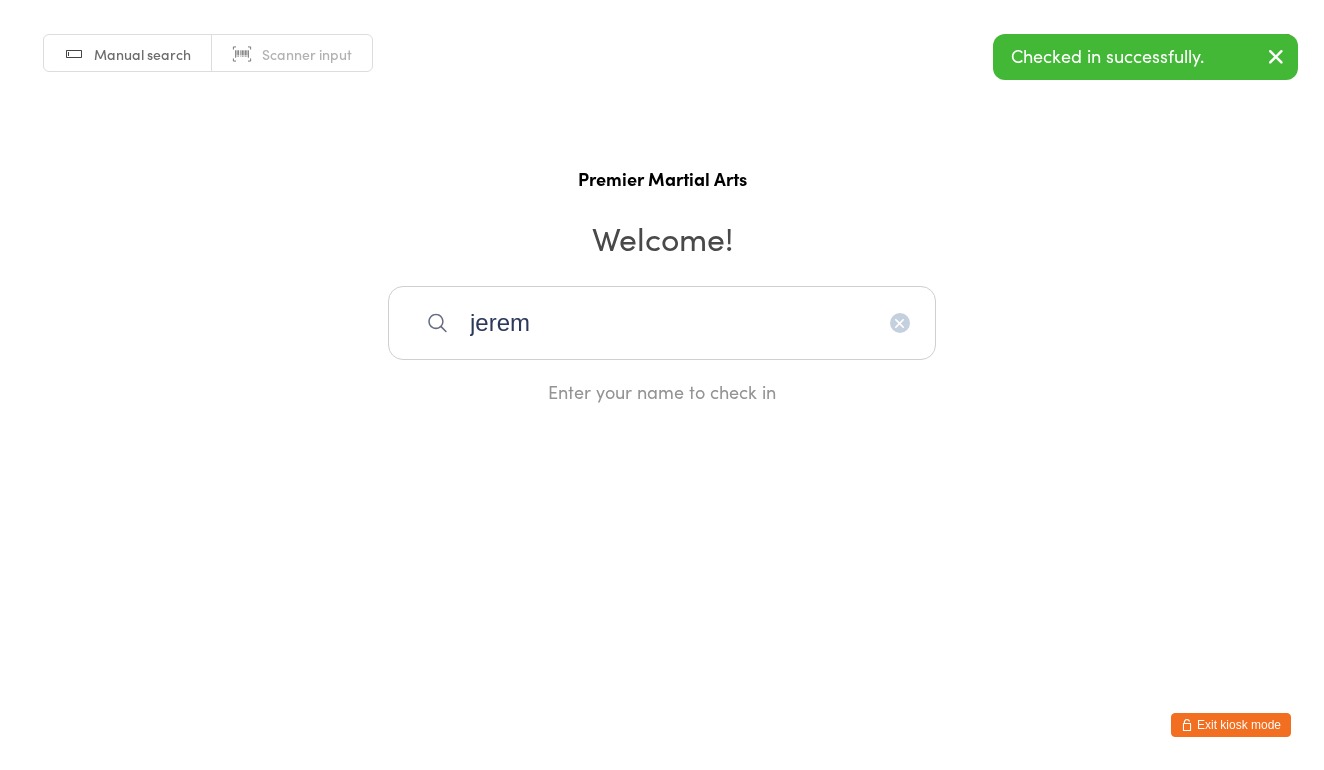 type on "jeremy" 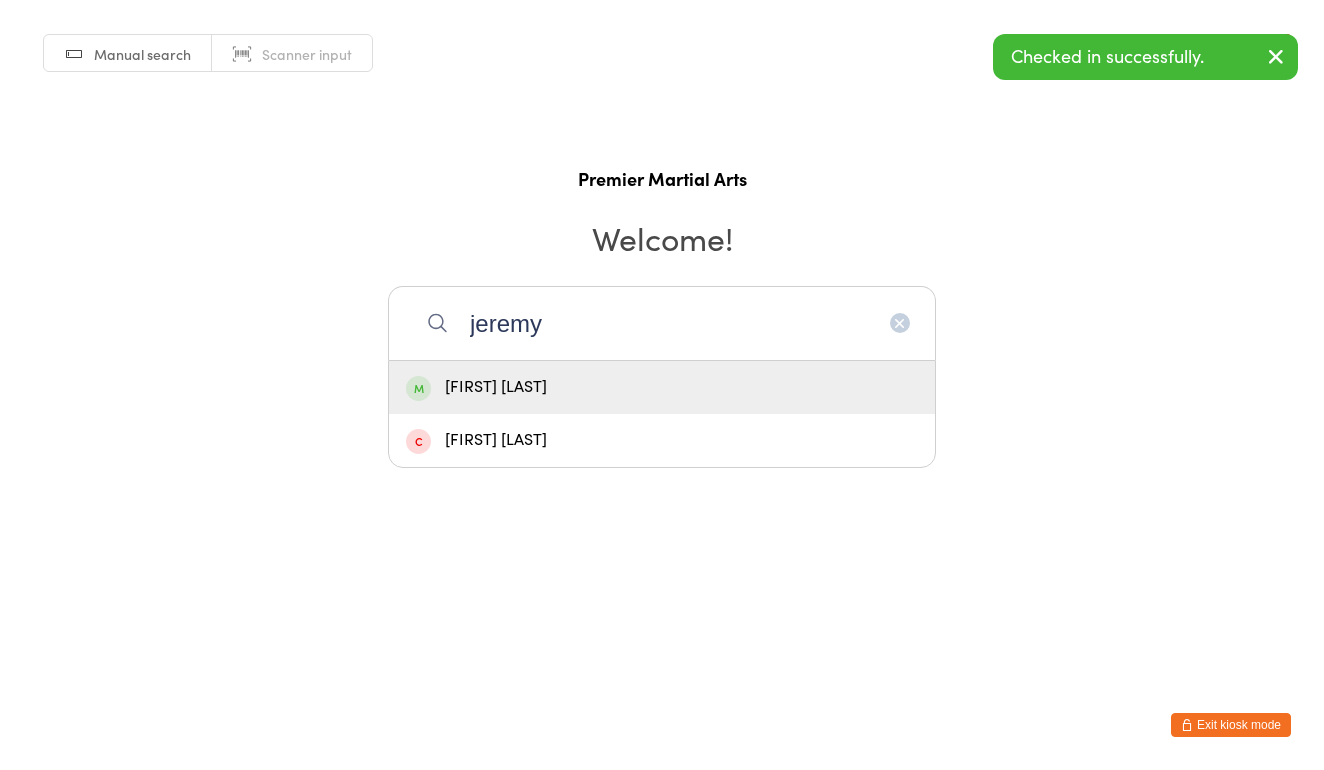 type 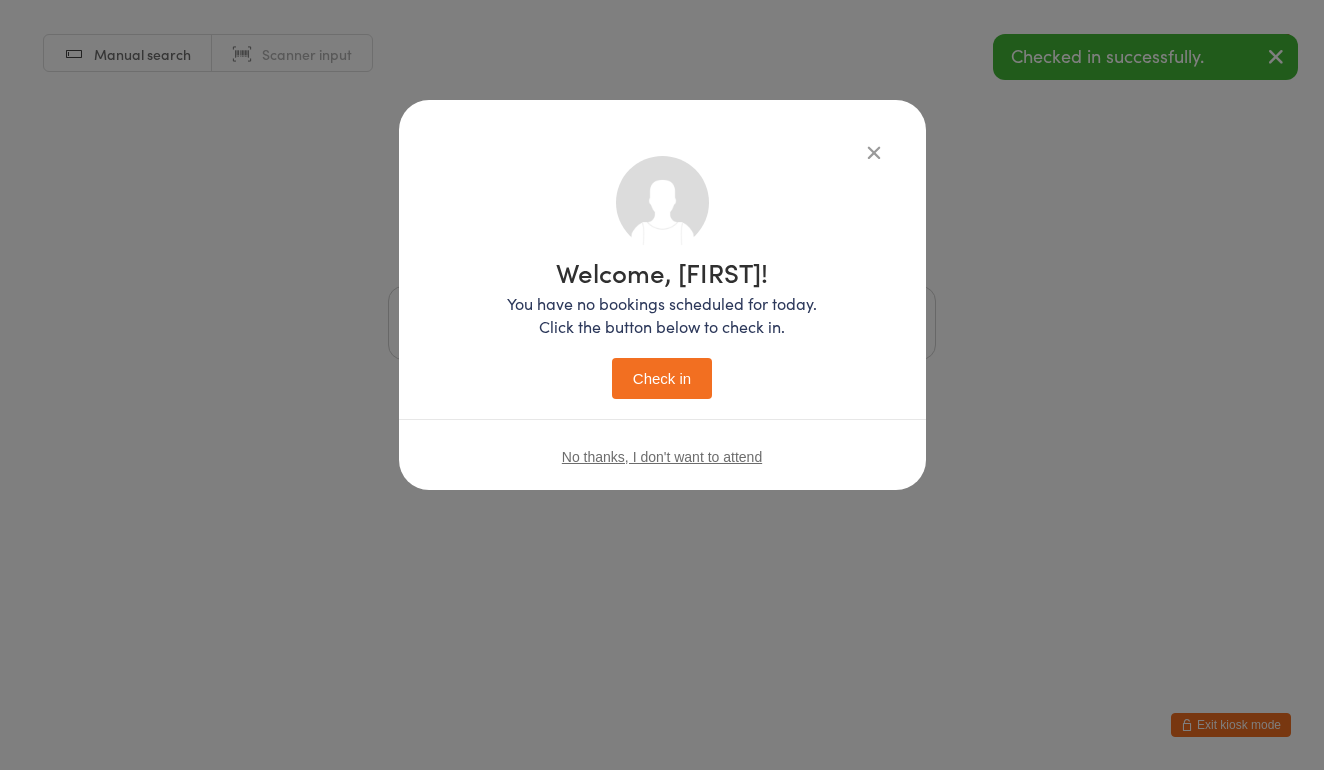 type 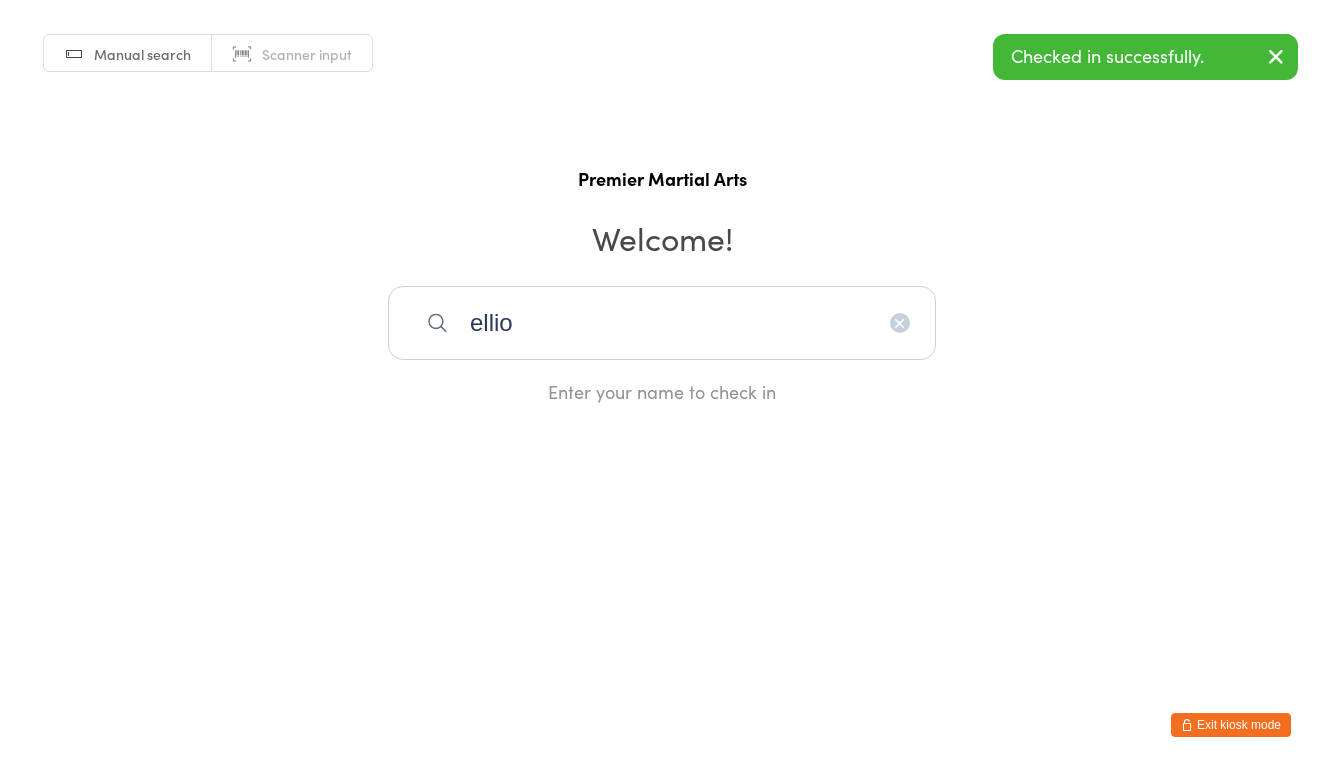 type on "elliot" 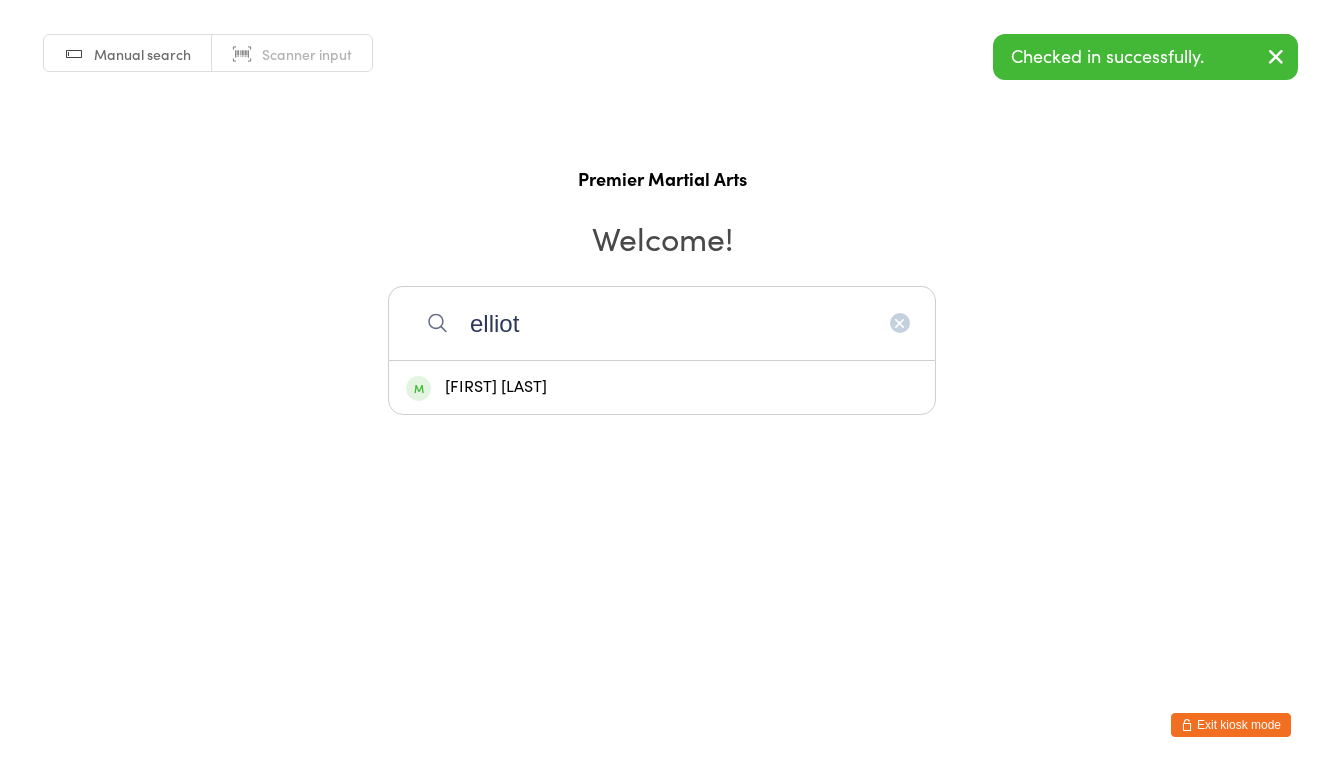 type 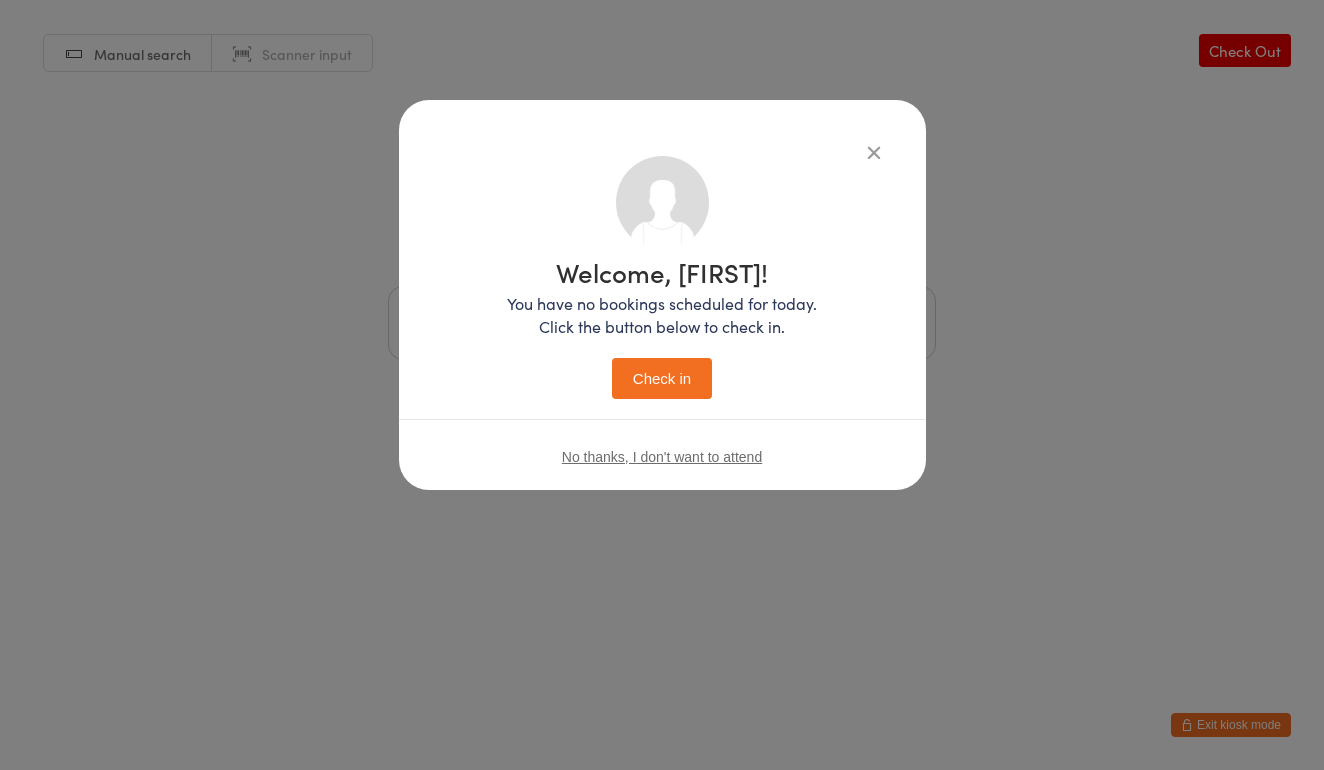 type 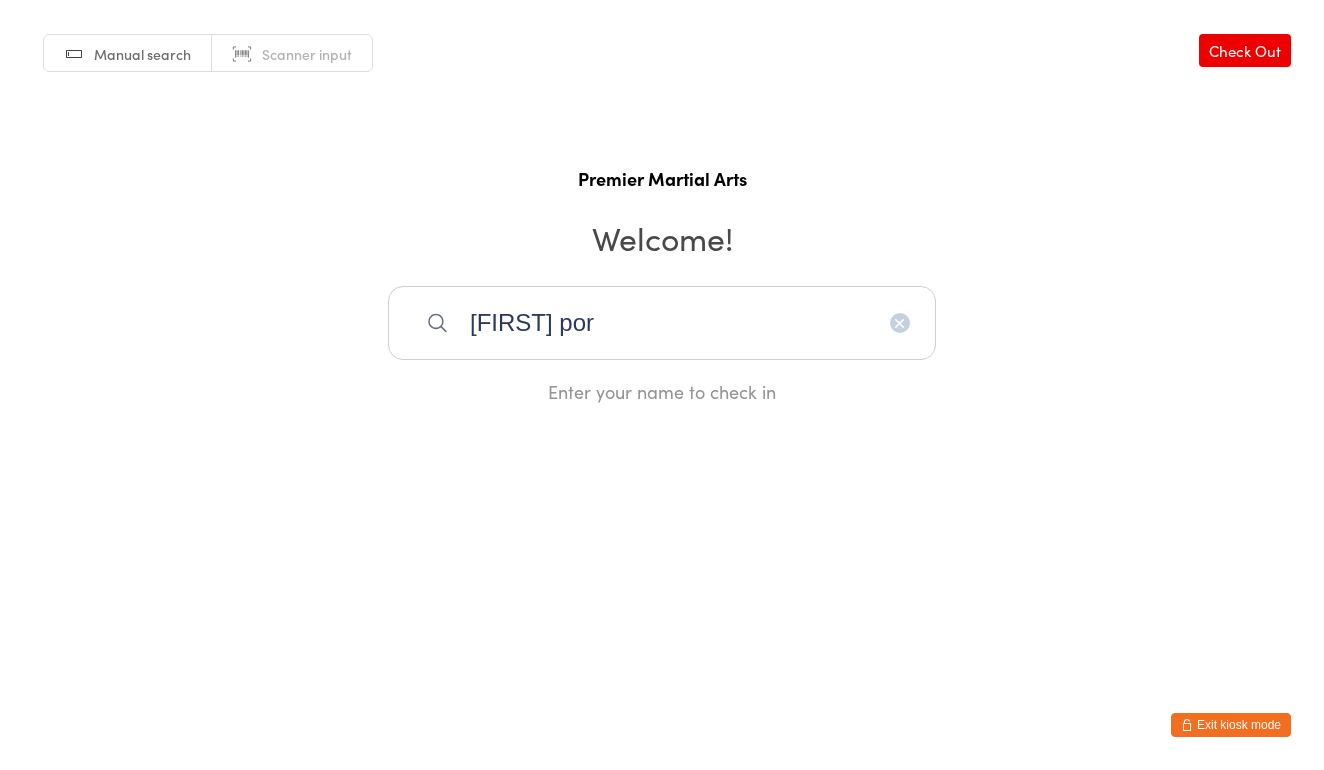 type on "mark porc" 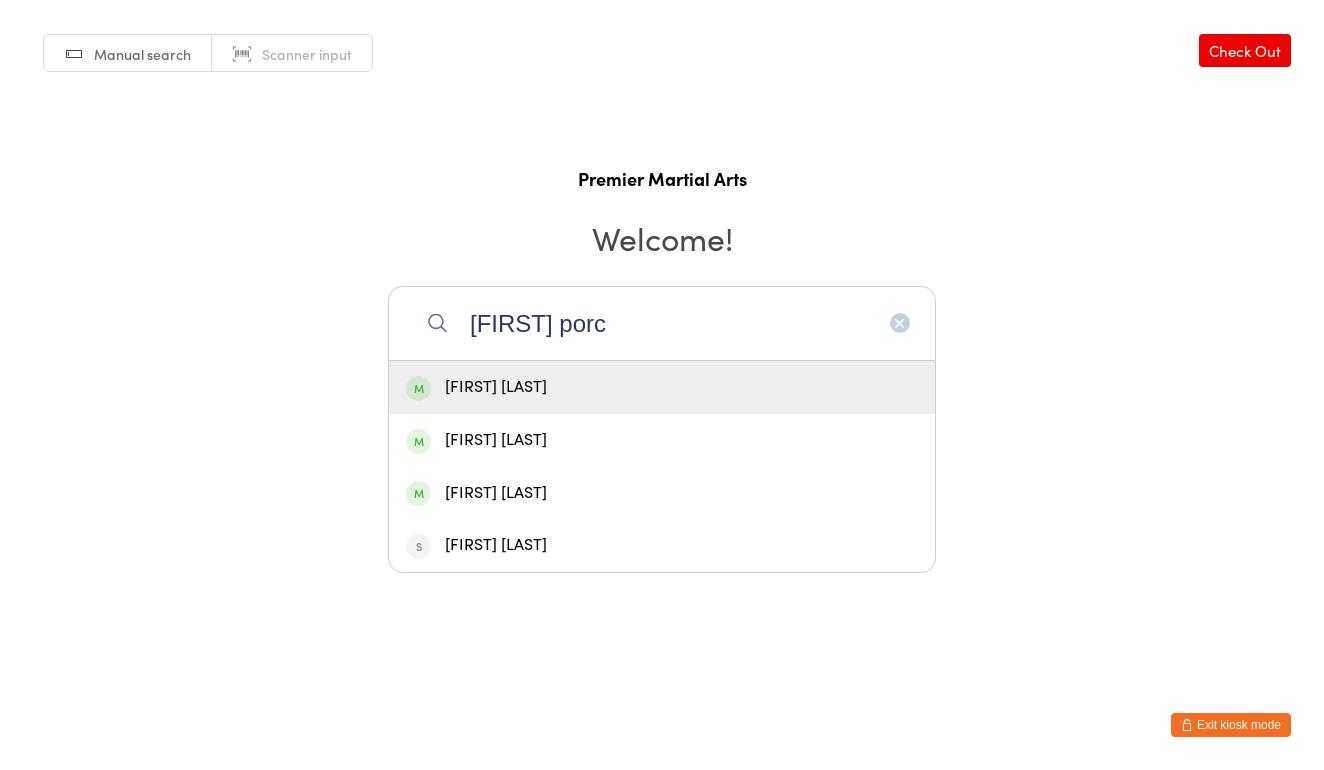 type 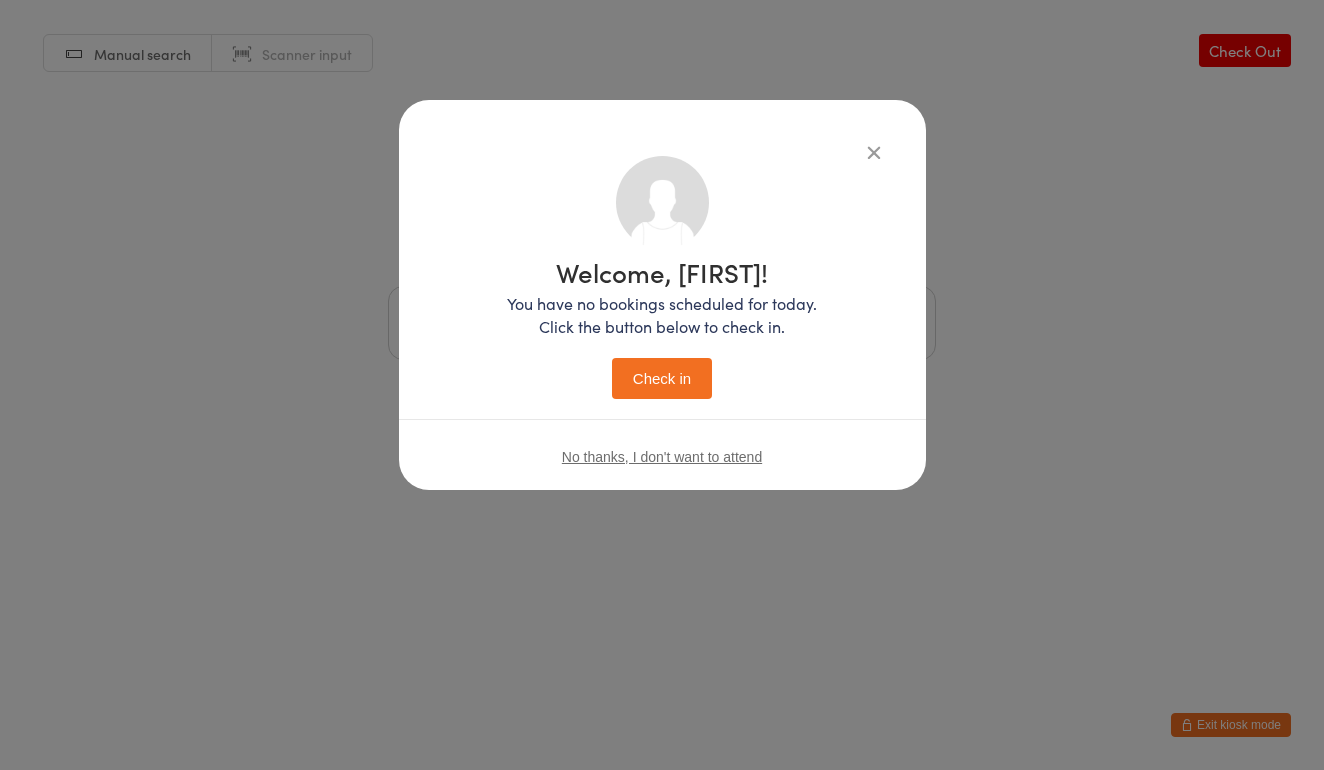 type 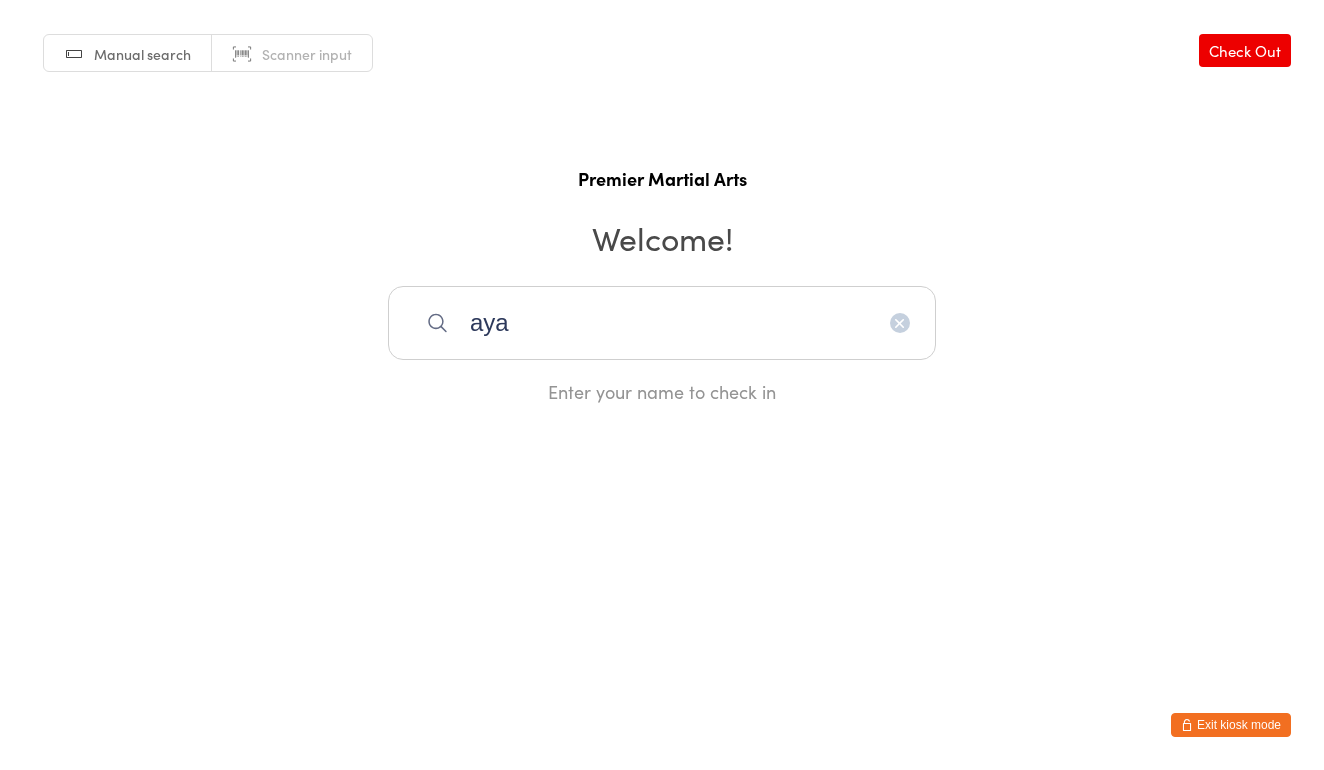 type on "ayaa" 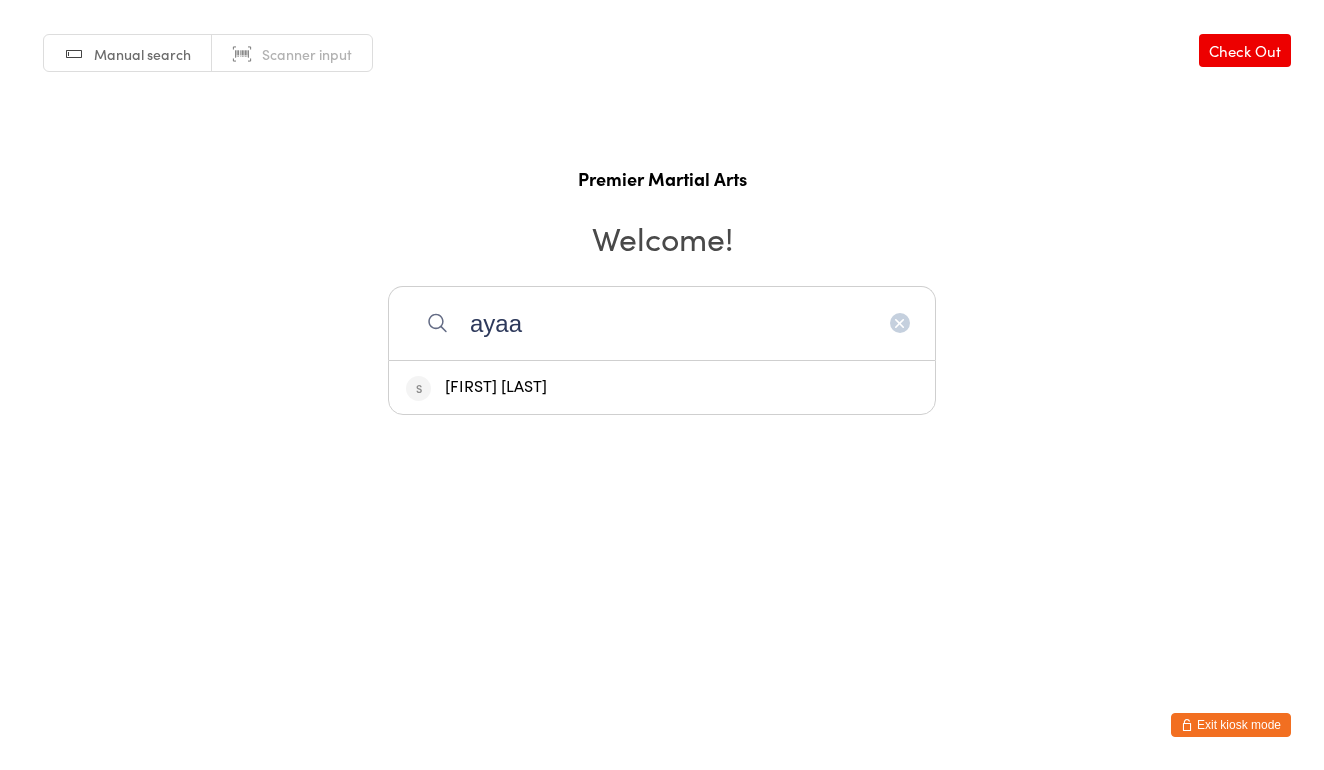 type 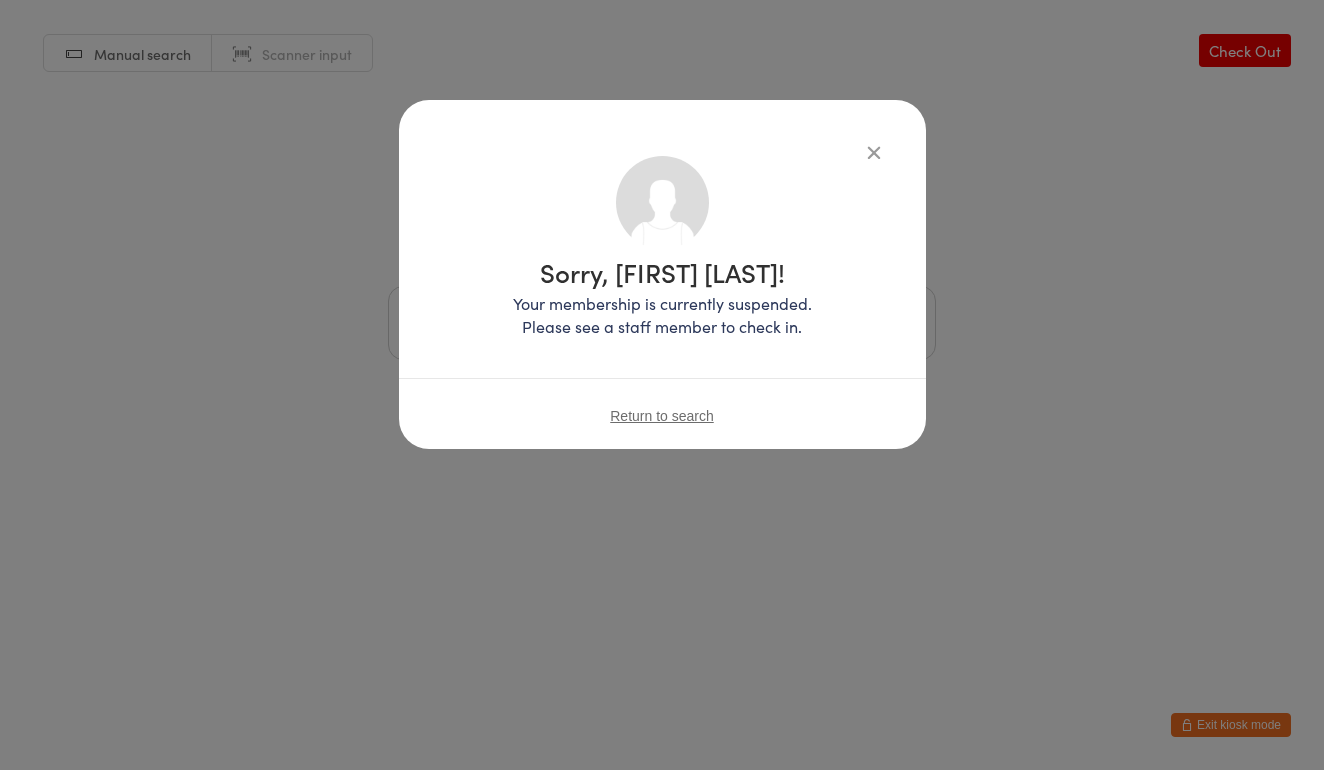 click on "Sorry, Ayaan Aci! Your membership is currently suspended. Please see a staff member to check in. Return to search" at bounding box center [662, 385] 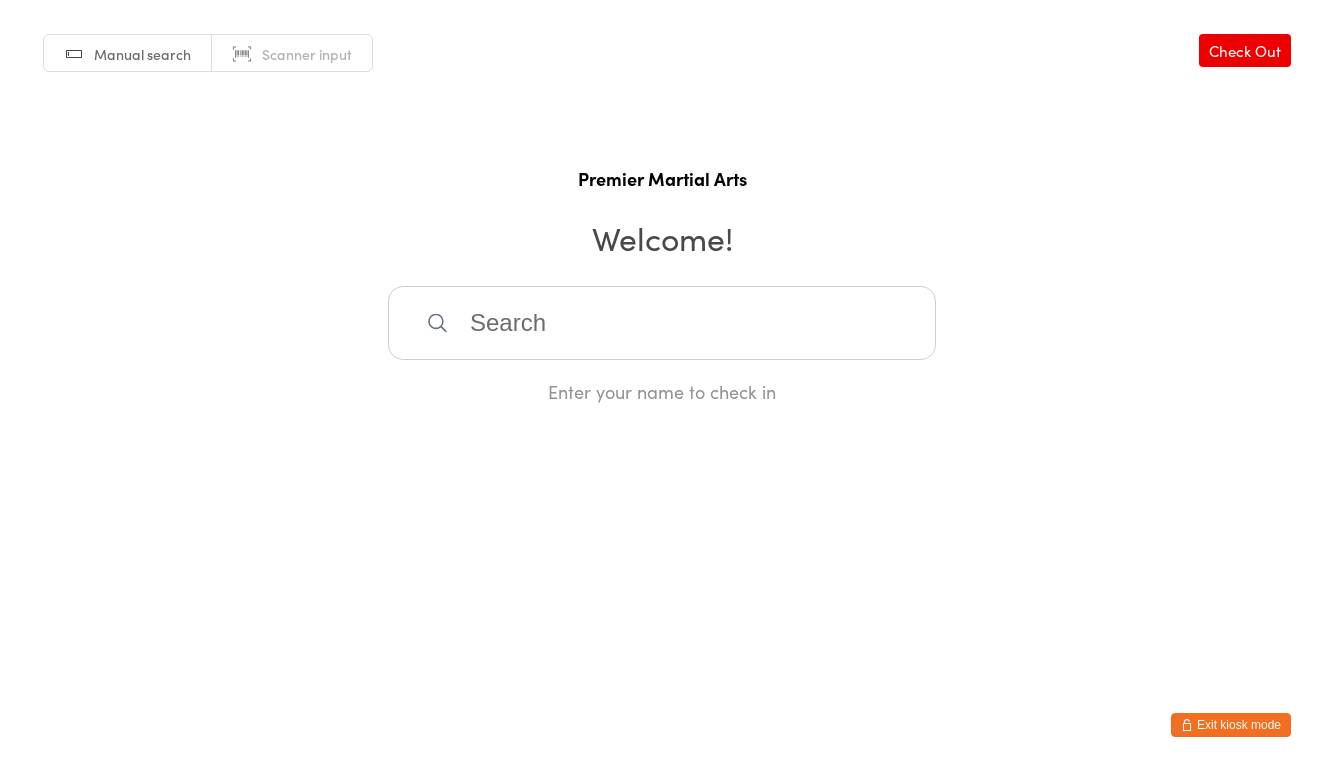 click on "Exit kiosk mode" at bounding box center [1231, 725] 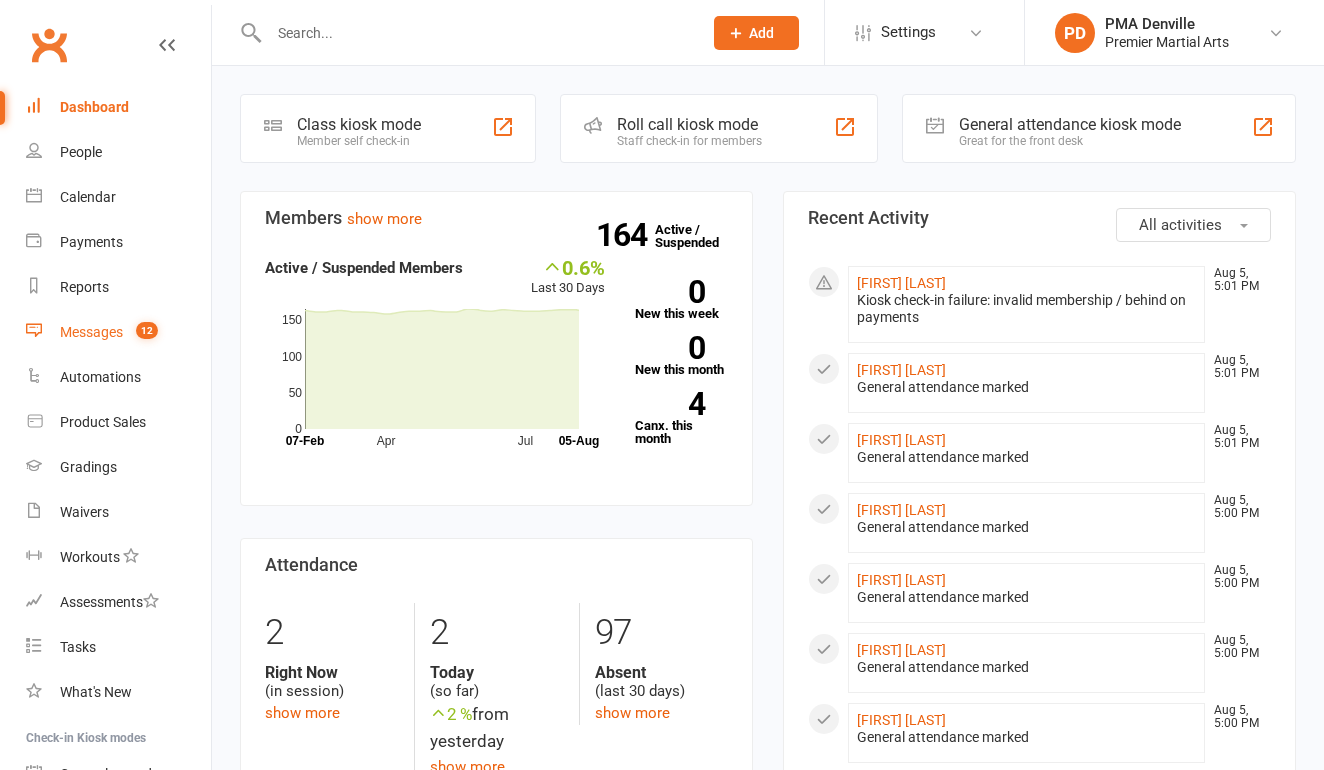 scroll, scrollTop: 0, scrollLeft: 0, axis: both 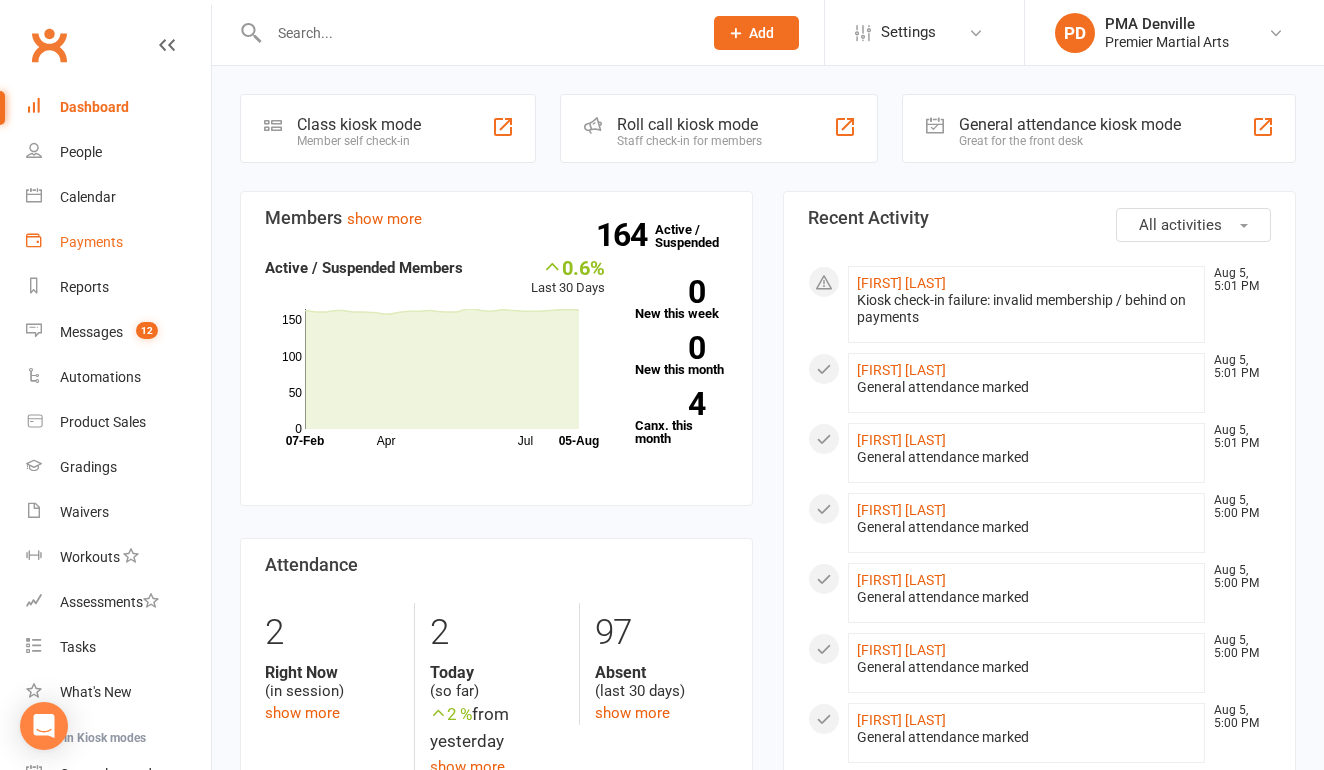 click on "Payments" at bounding box center [91, 242] 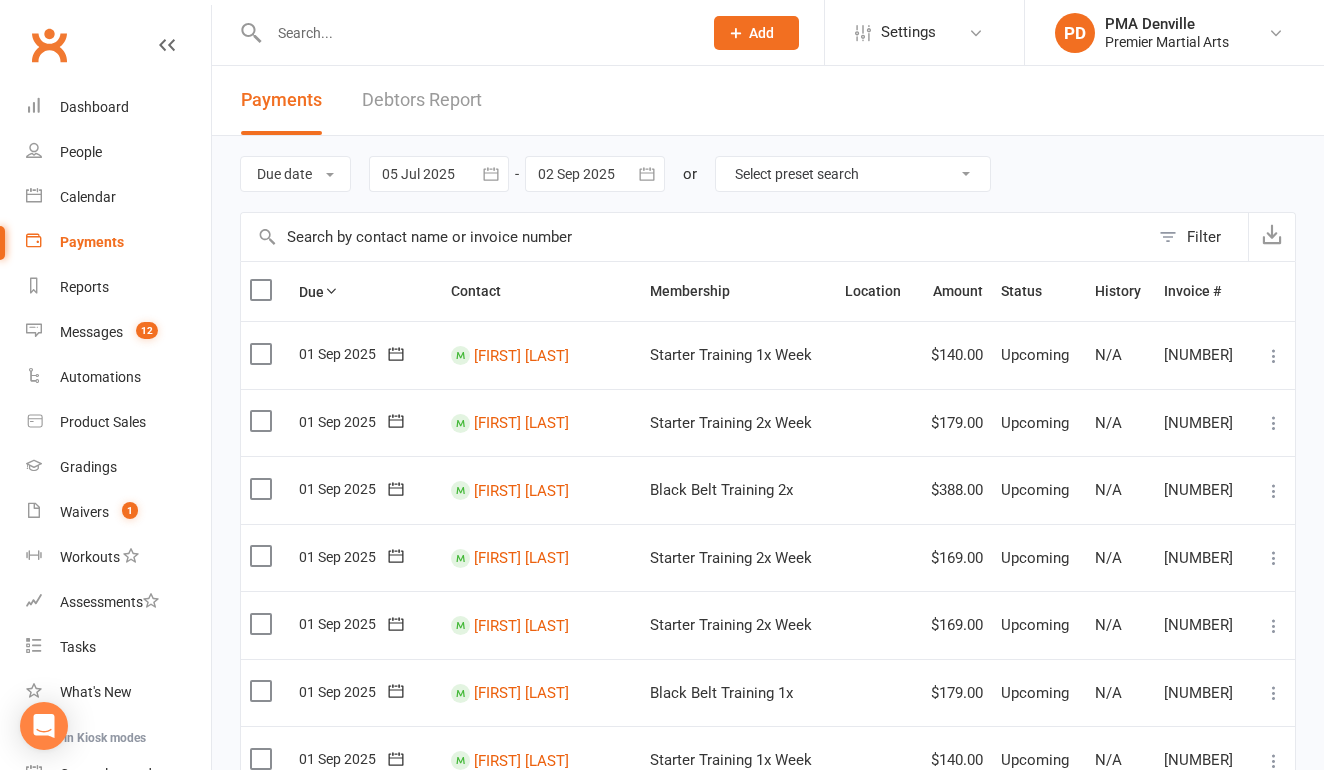 click on "Debtors Report" at bounding box center (422, 100) 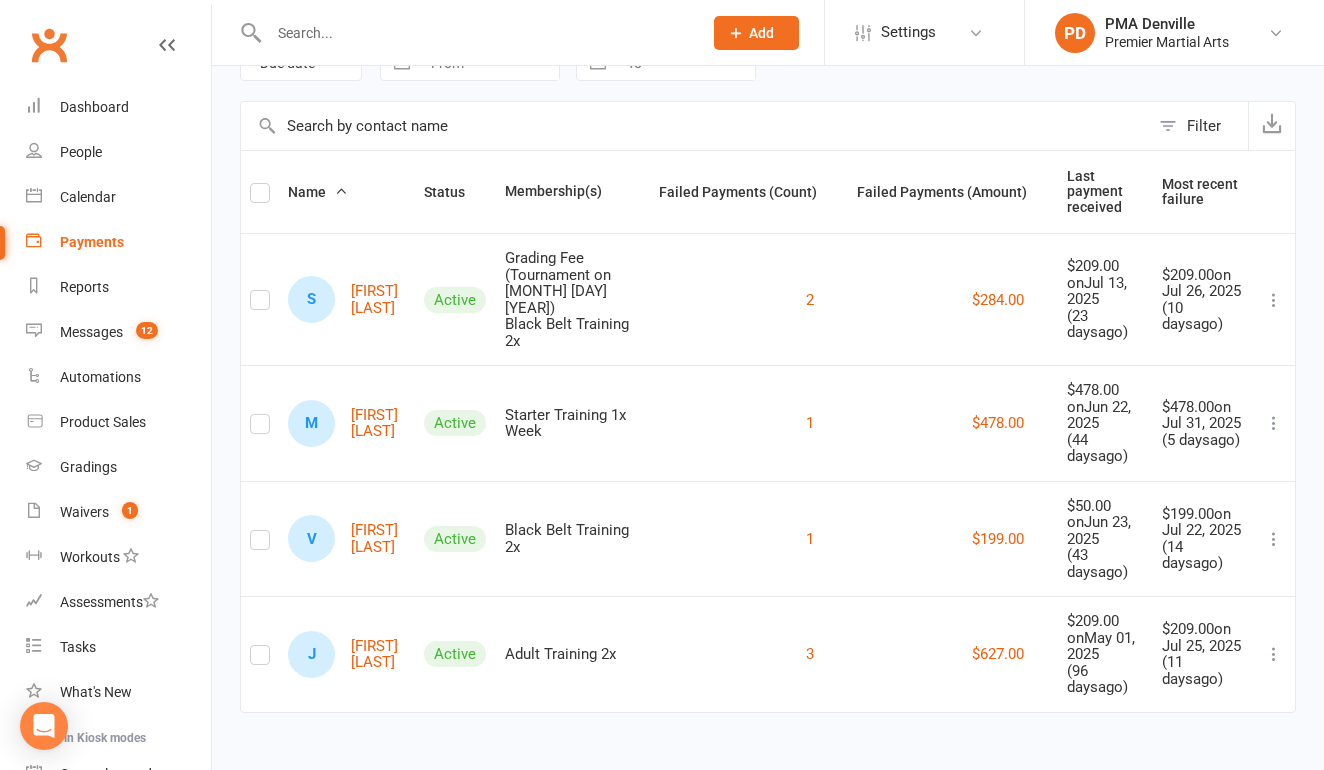 scroll, scrollTop: 212, scrollLeft: 0, axis: vertical 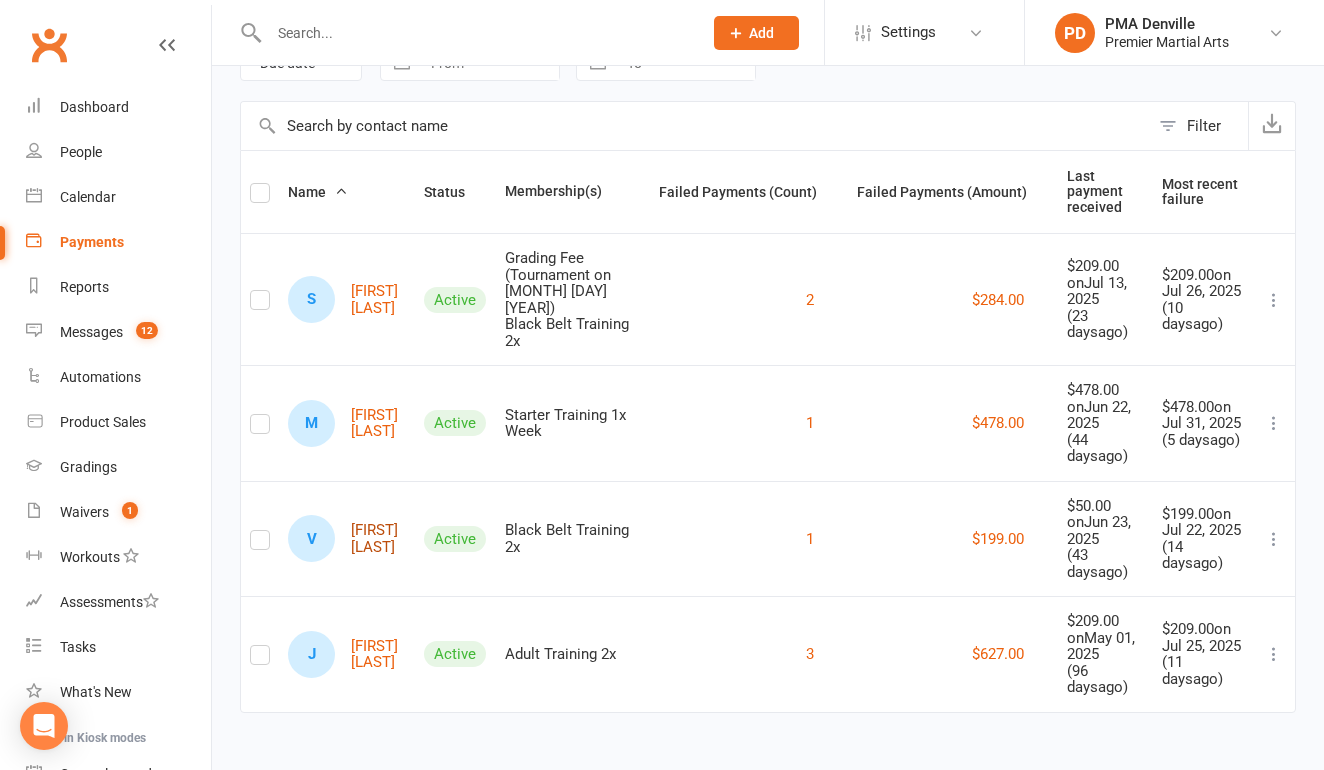 click on "V [FIRST] [LAST]" at bounding box center (347, 538) 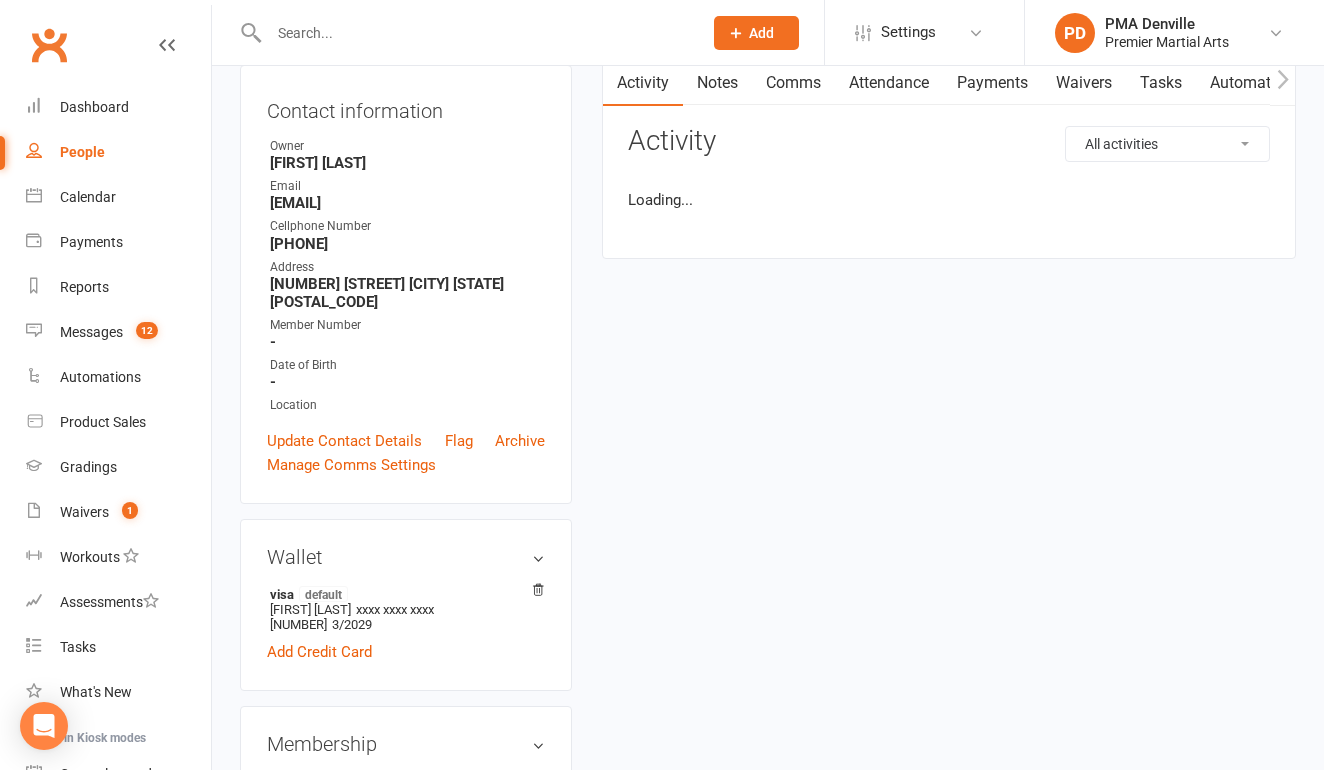 scroll, scrollTop: 0, scrollLeft: 0, axis: both 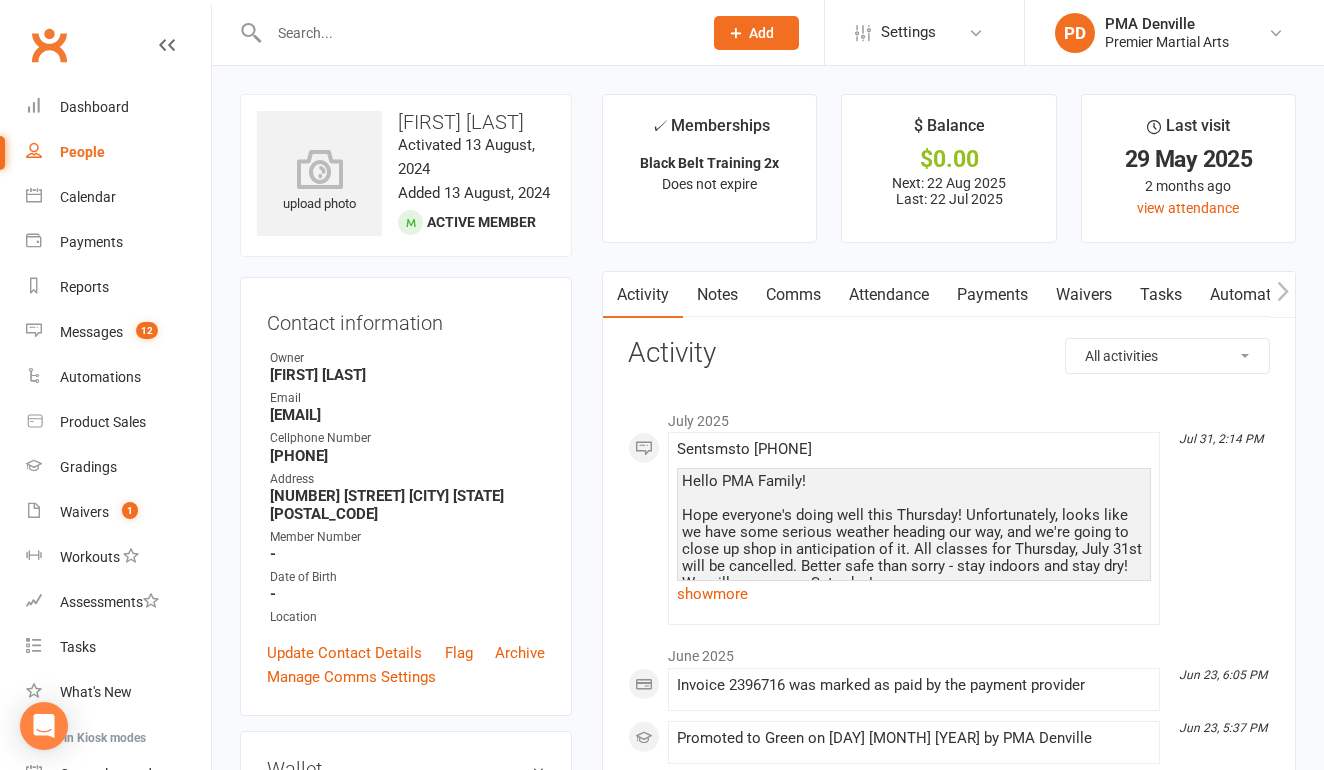 click on "Payments" at bounding box center [992, 295] 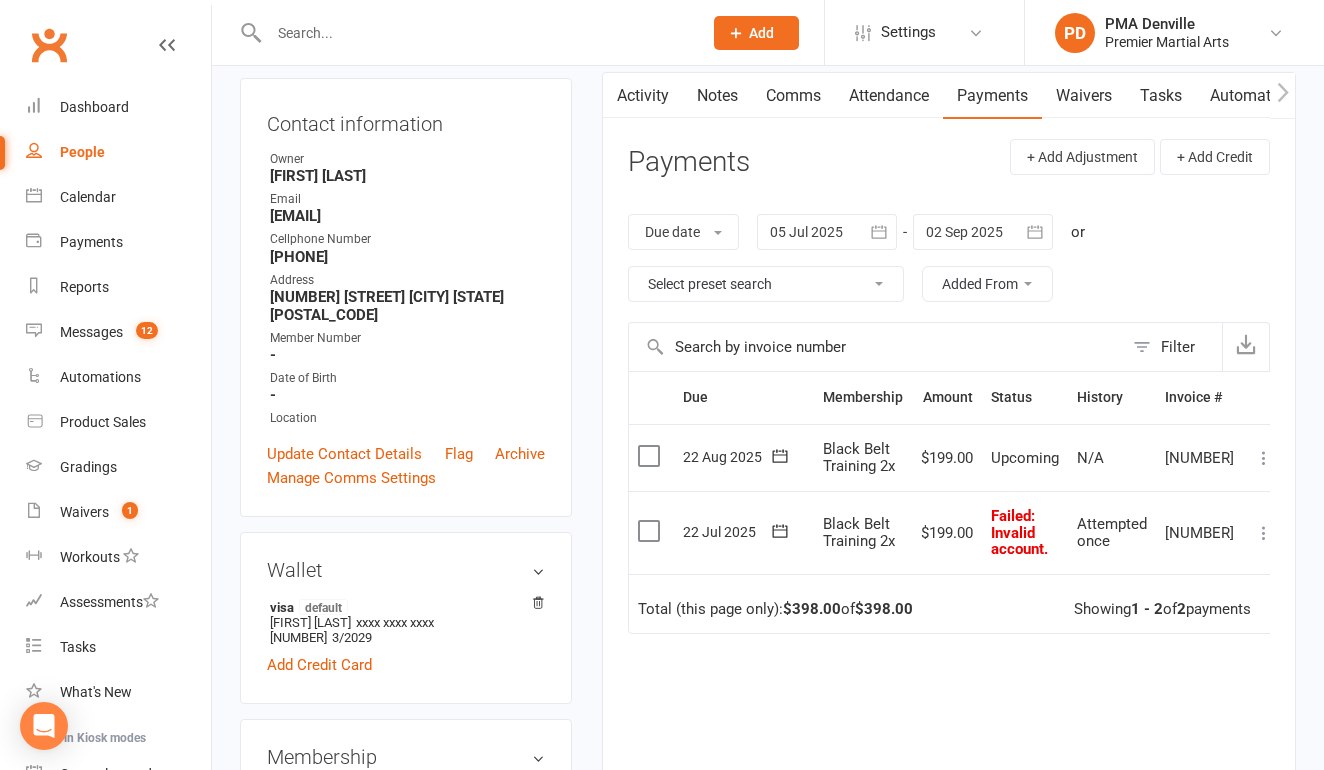 scroll, scrollTop: 200, scrollLeft: 0, axis: vertical 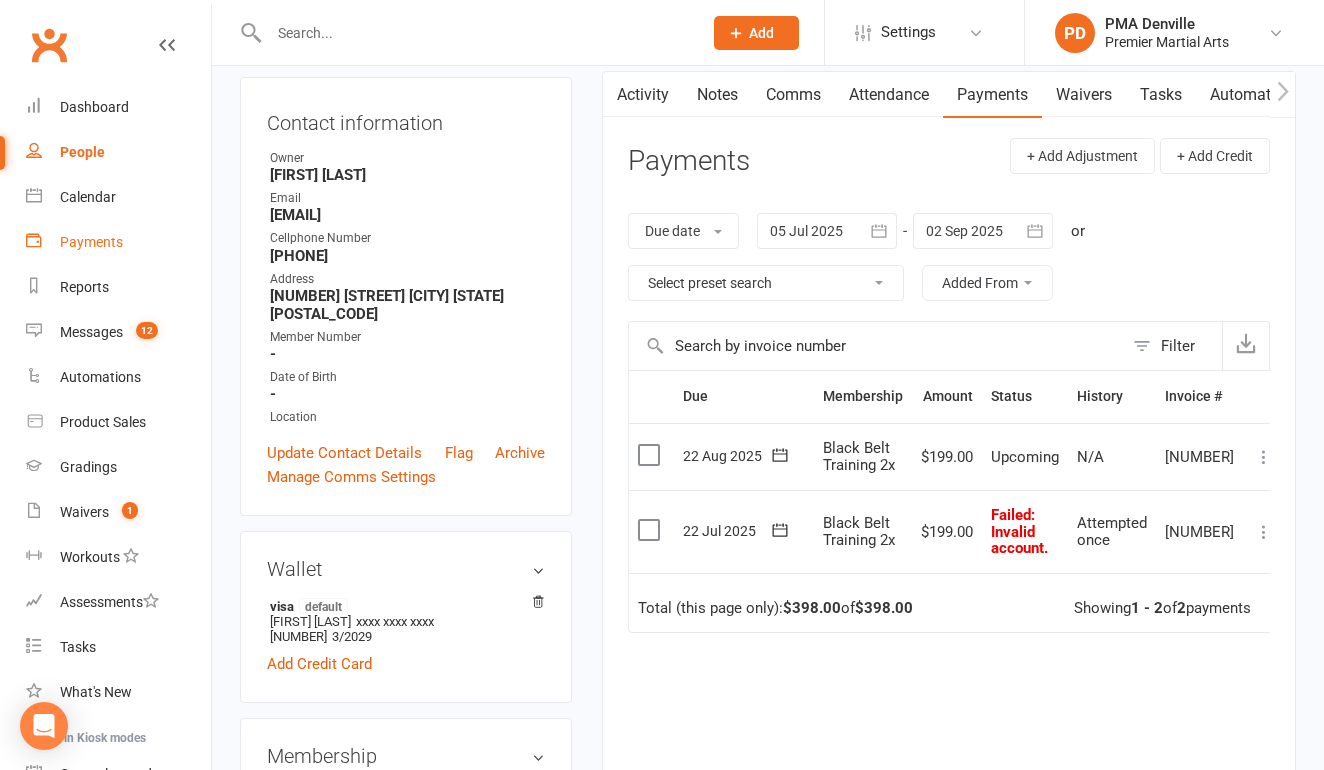 click on "Payments" at bounding box center (118, 242) 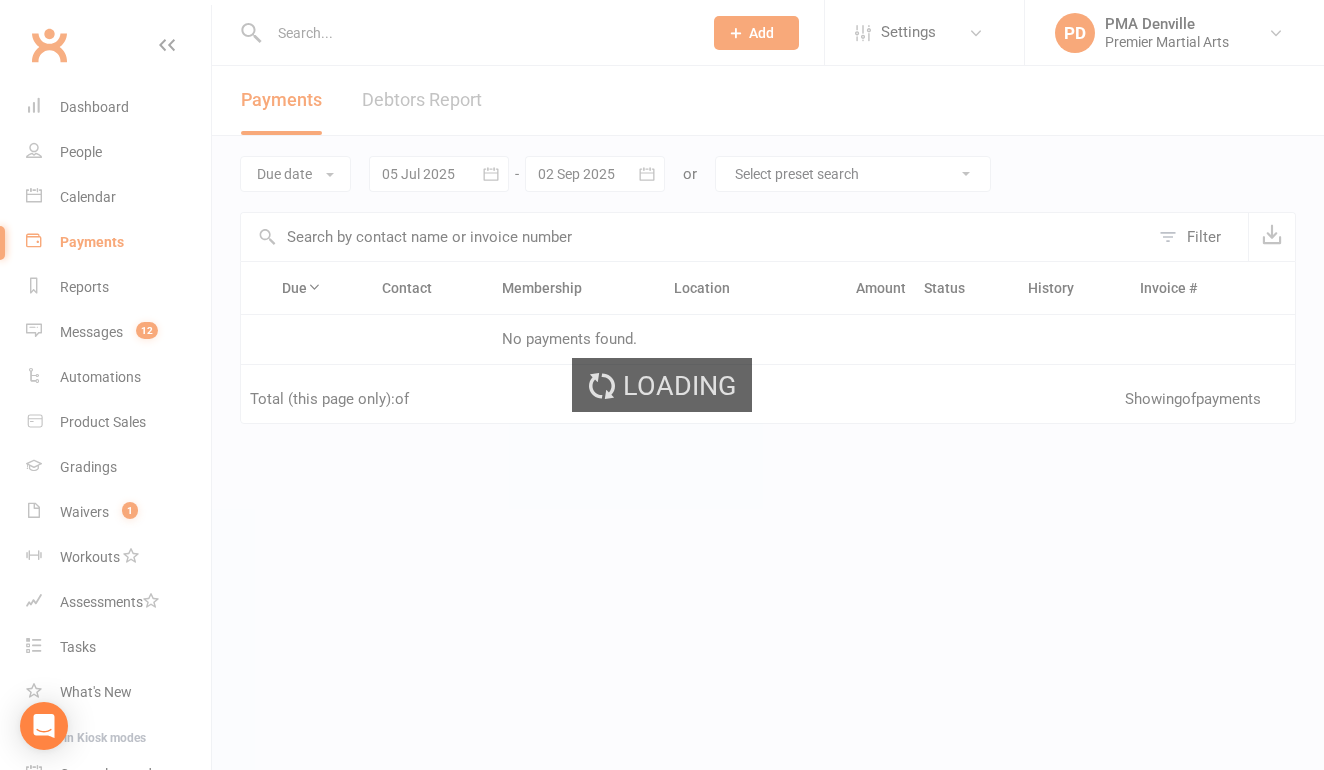 scroll, scrollTop: 0, scrollLeft: 0, axis: both 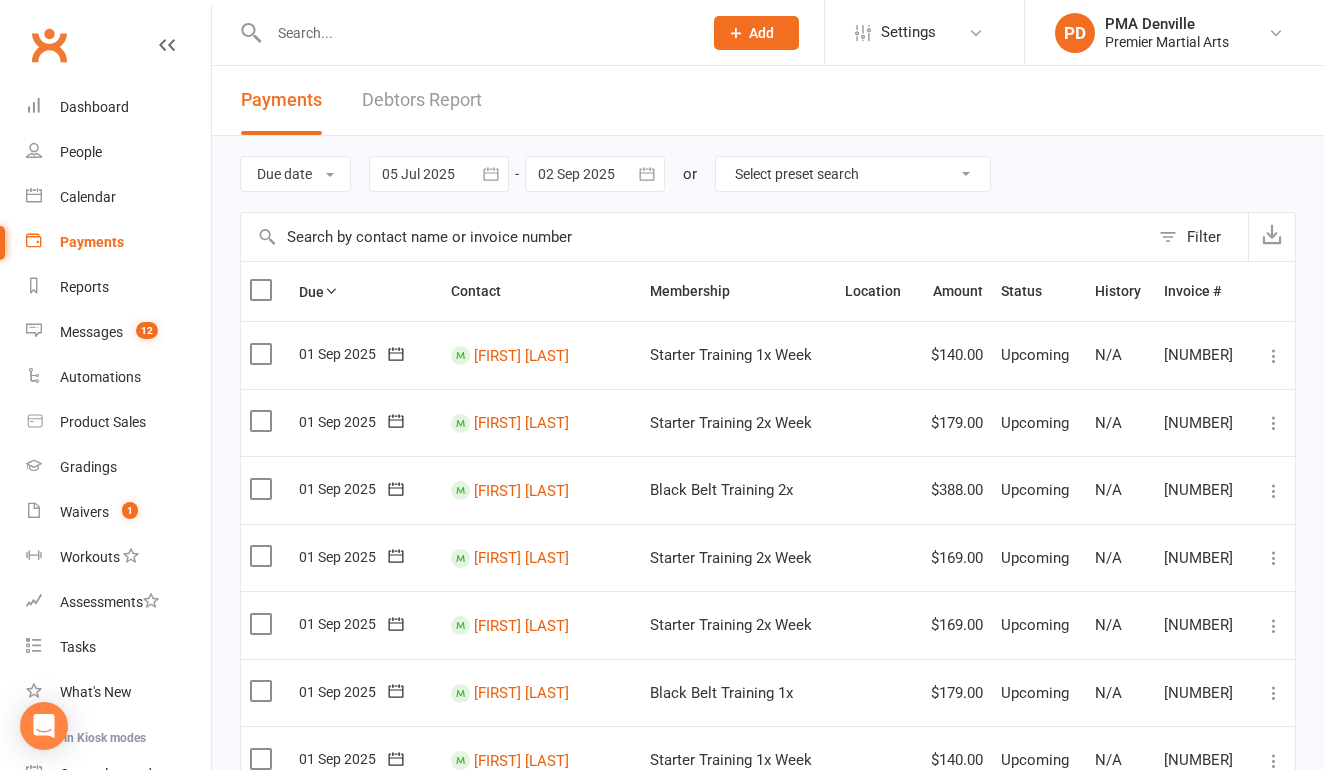 click on "Debtors Report" at bounding box center [422, 100] 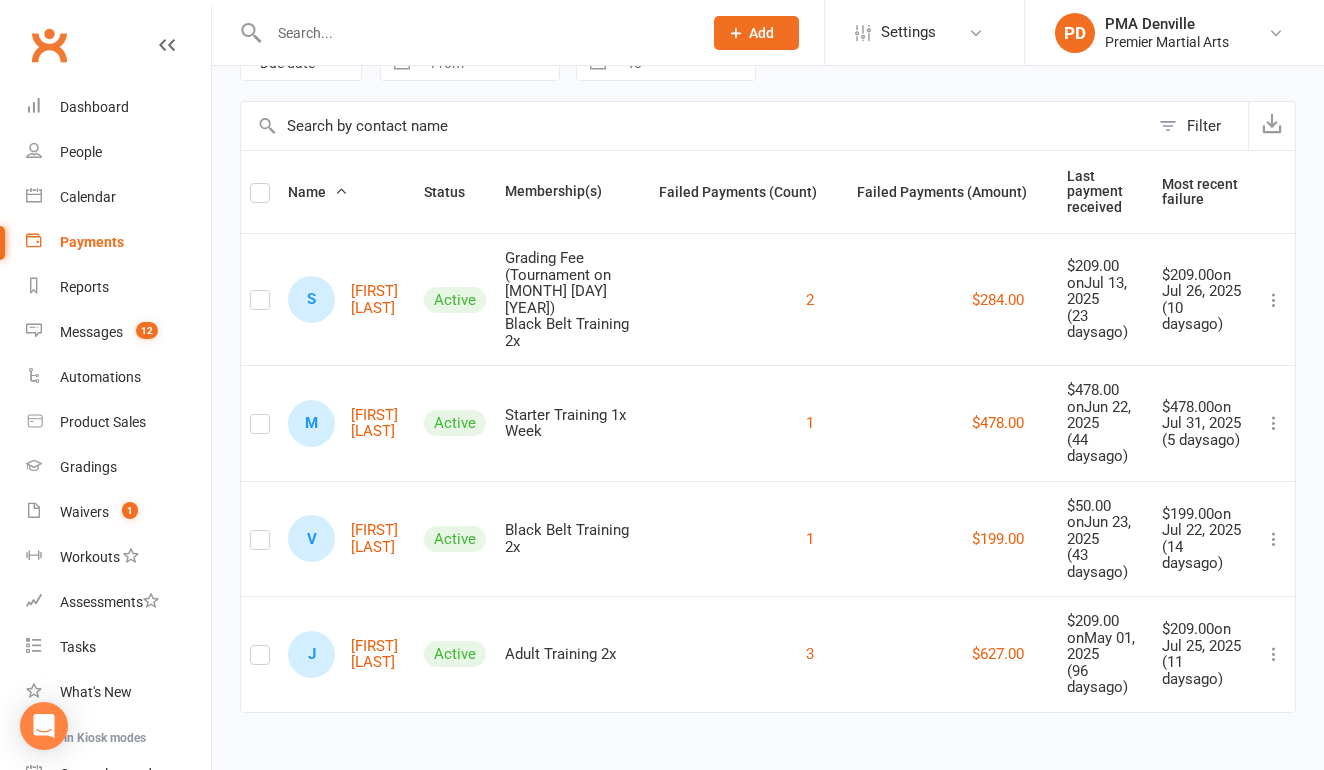 scroll, scrollTop: 176, scrollLeft: 0, axis: vertical 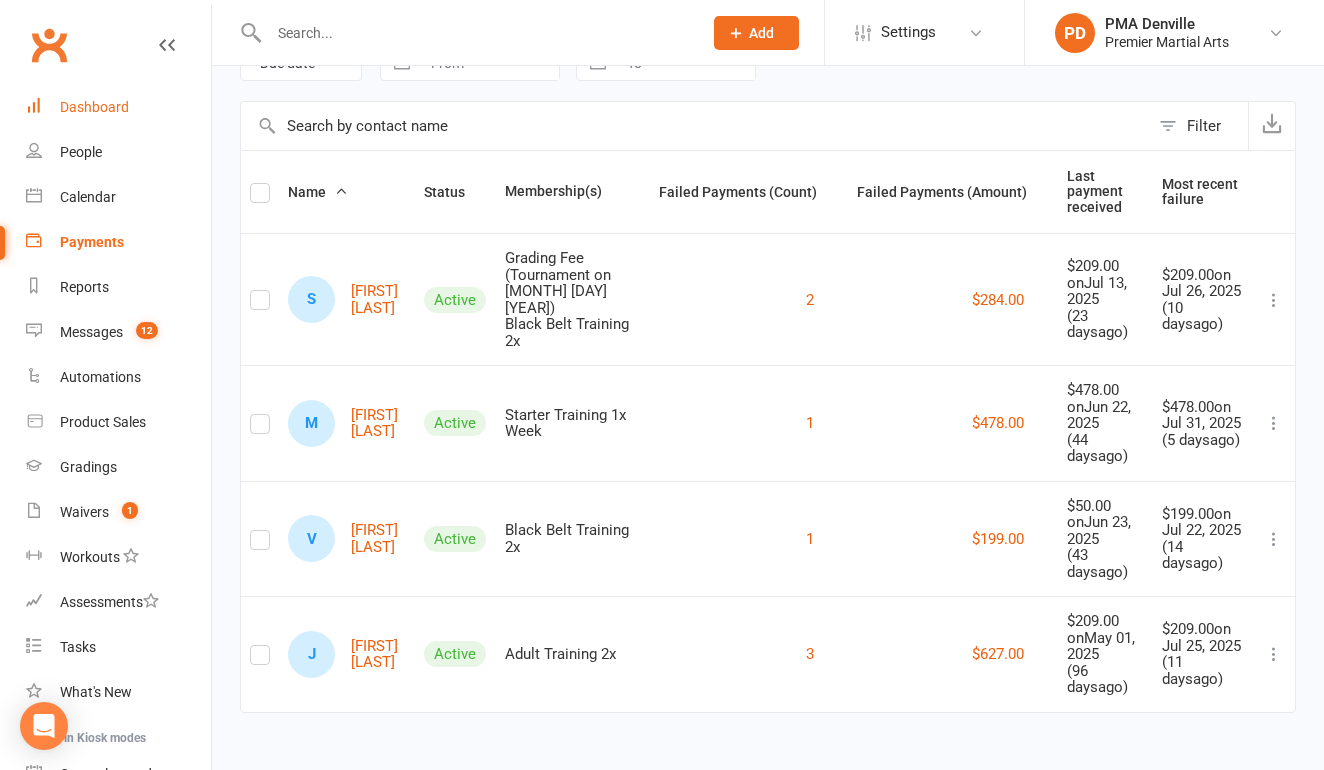 click on "Dashboard" at bounding box center [118, 107] 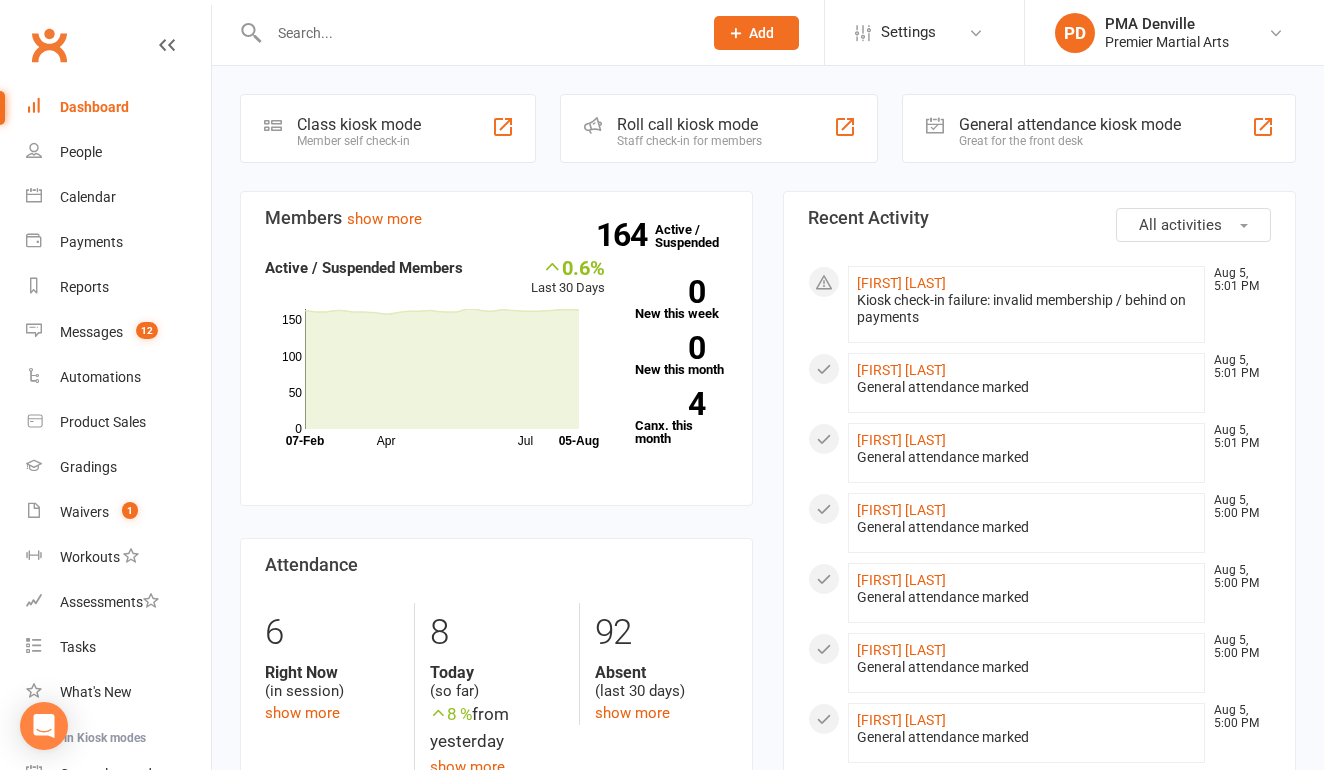 scroll, scrollTop: 0, scrollLeft: 0, axis: both 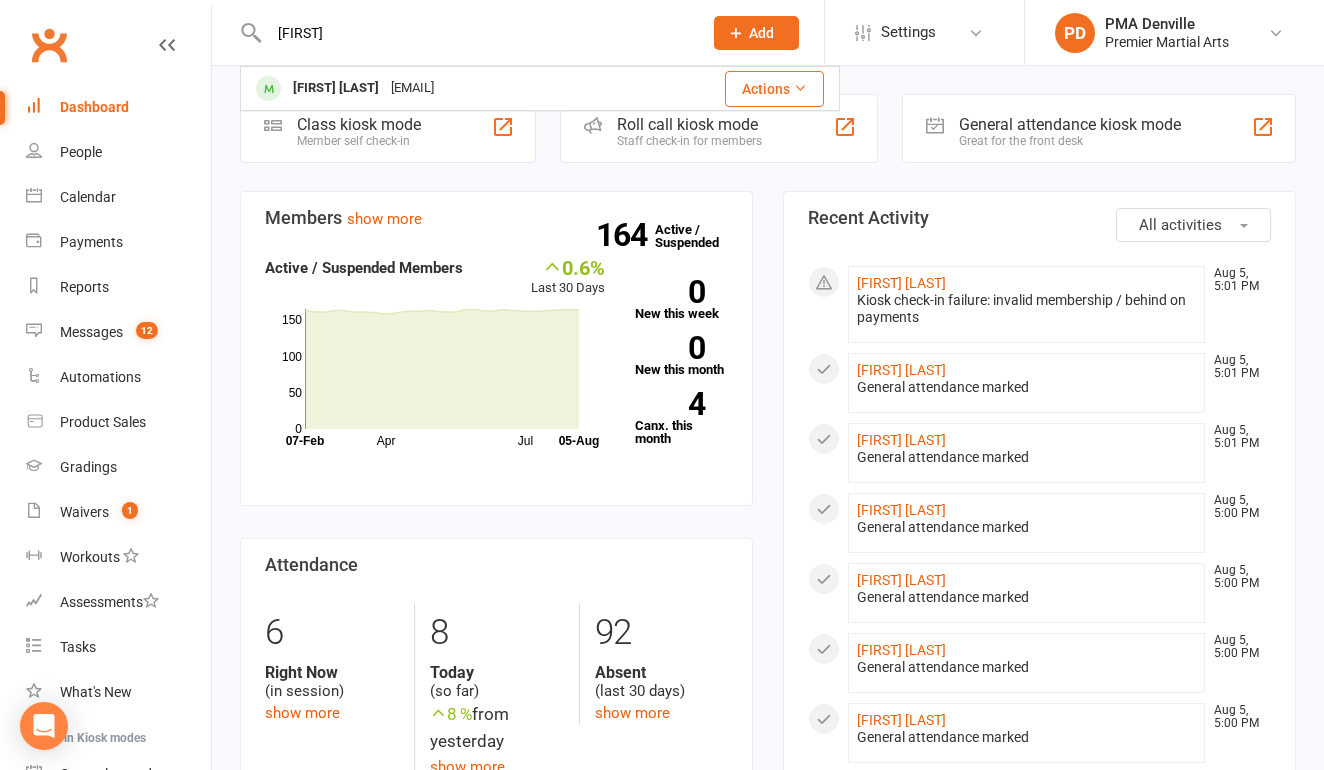 type on "[FIRST]" 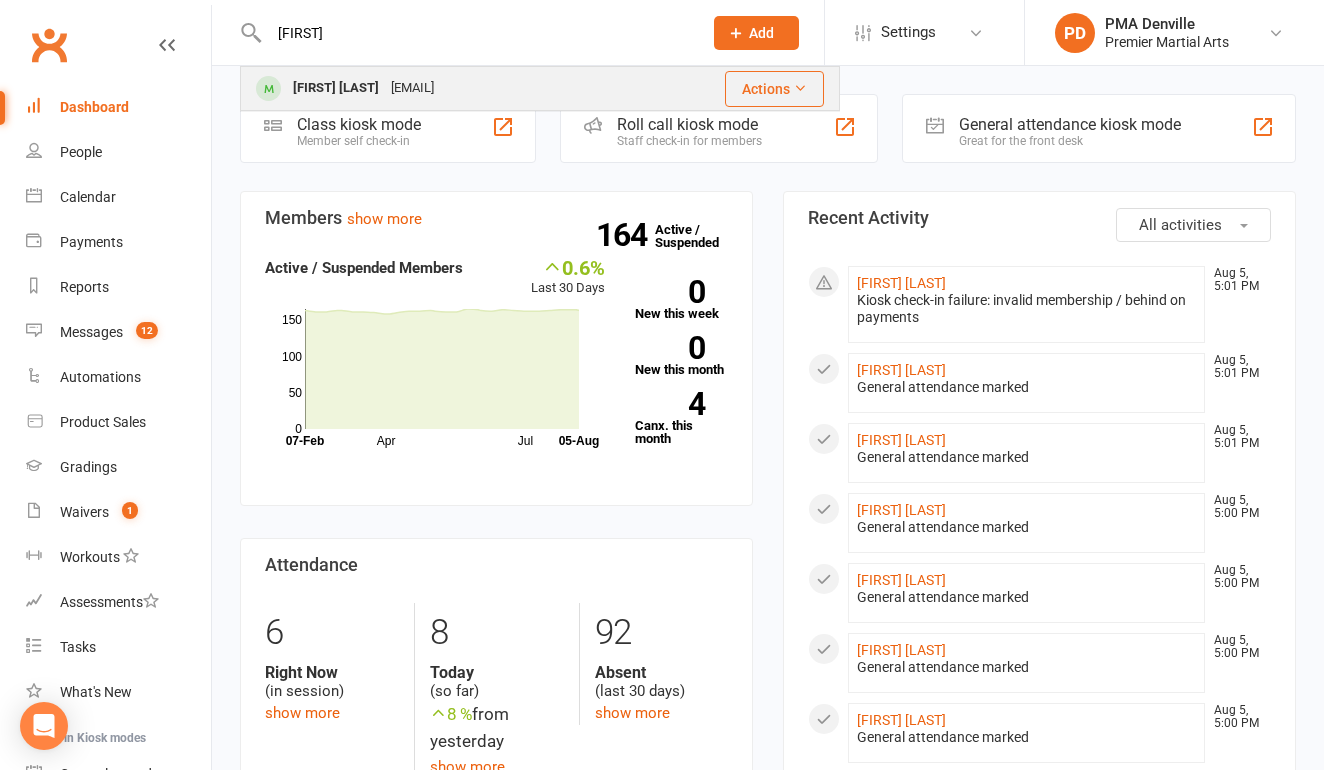 drag, startPoint x: 321, startPoint y: 65, endPoint x: 326, endPoint y: 88, distance: 23.537205 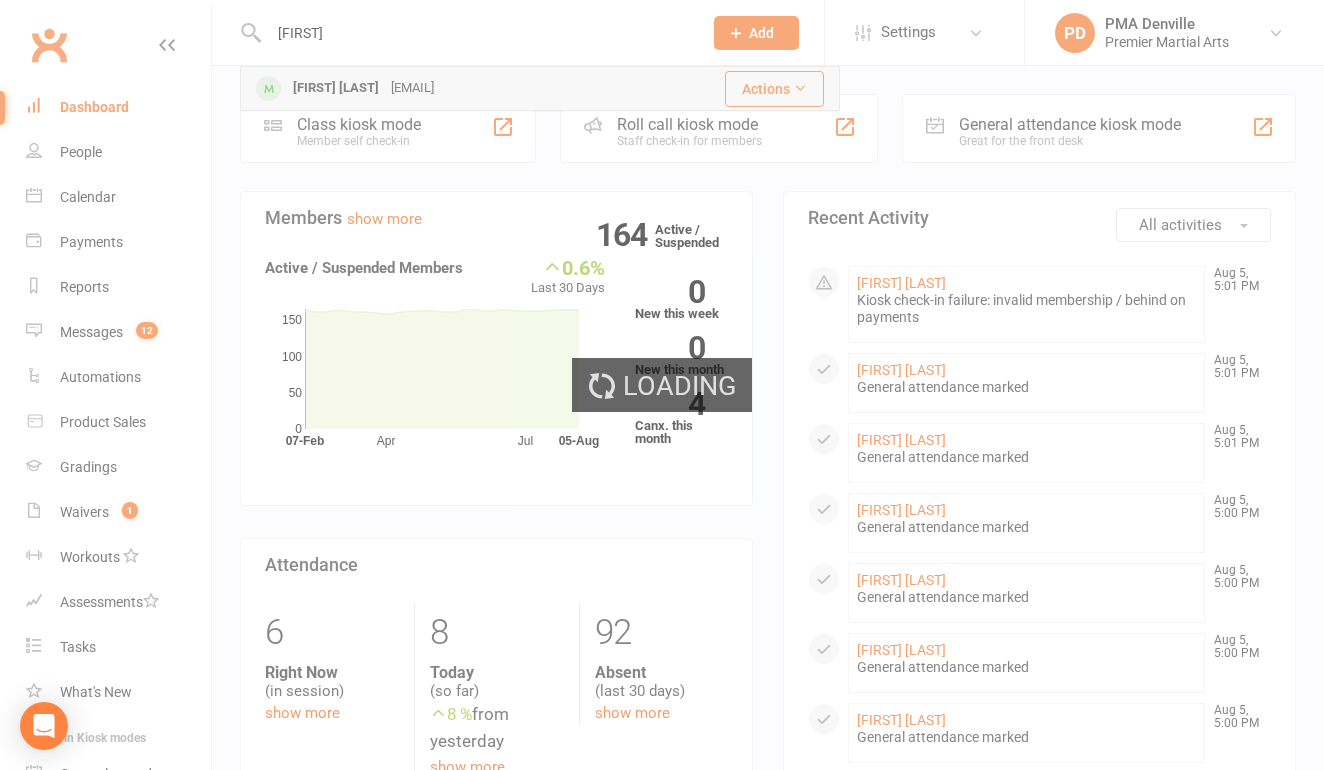 type 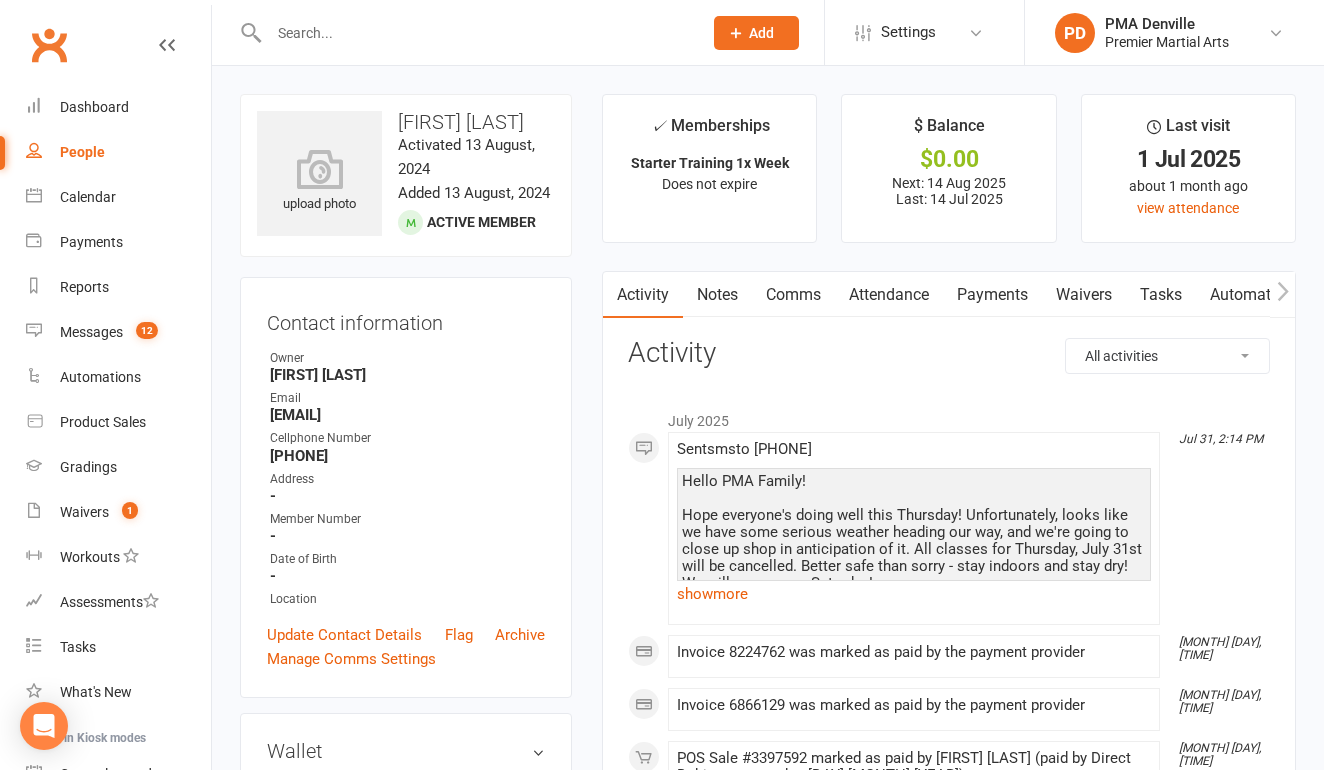 click on "Payments" at bounding box center (992, 295) 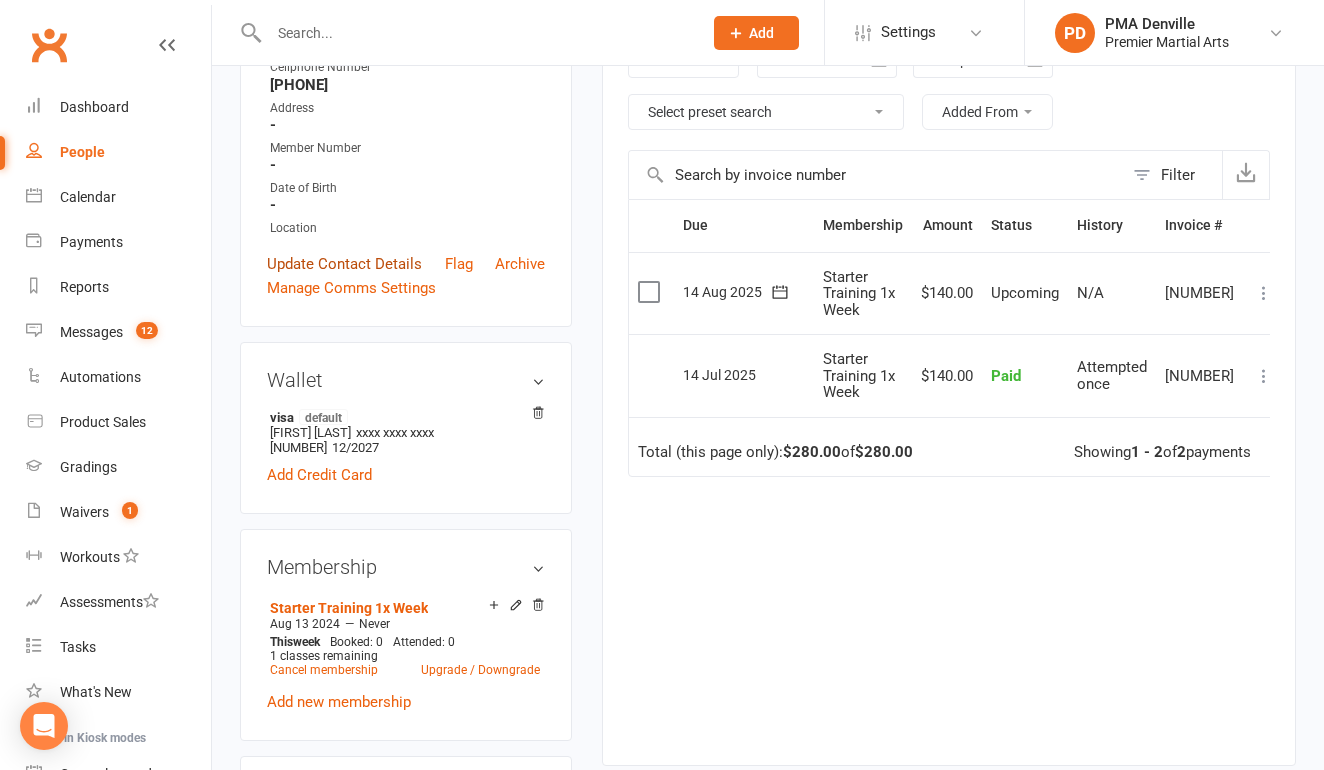 scroll, scrollTop: 367, scrollLeft: 0, axis: vertical 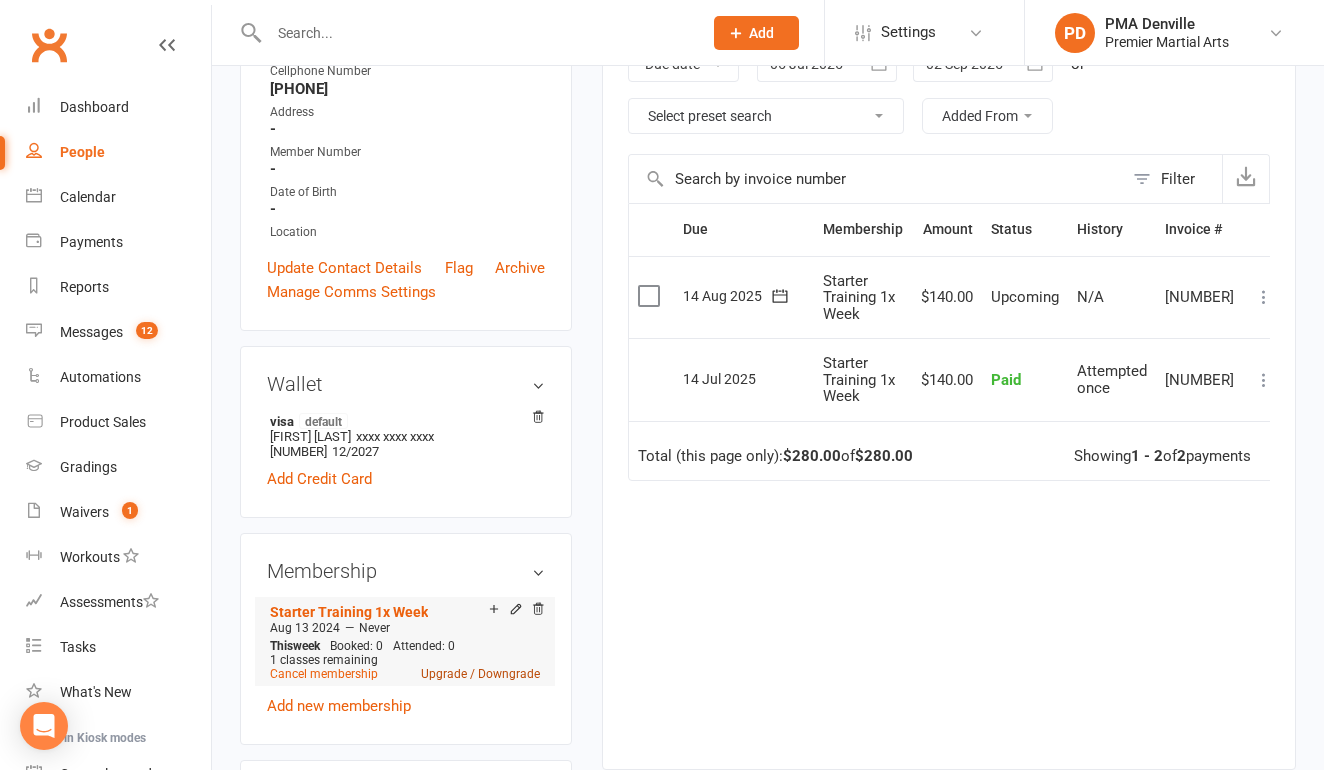 click on "Upgrade / Downgrade" at bounding box center [480, 674] 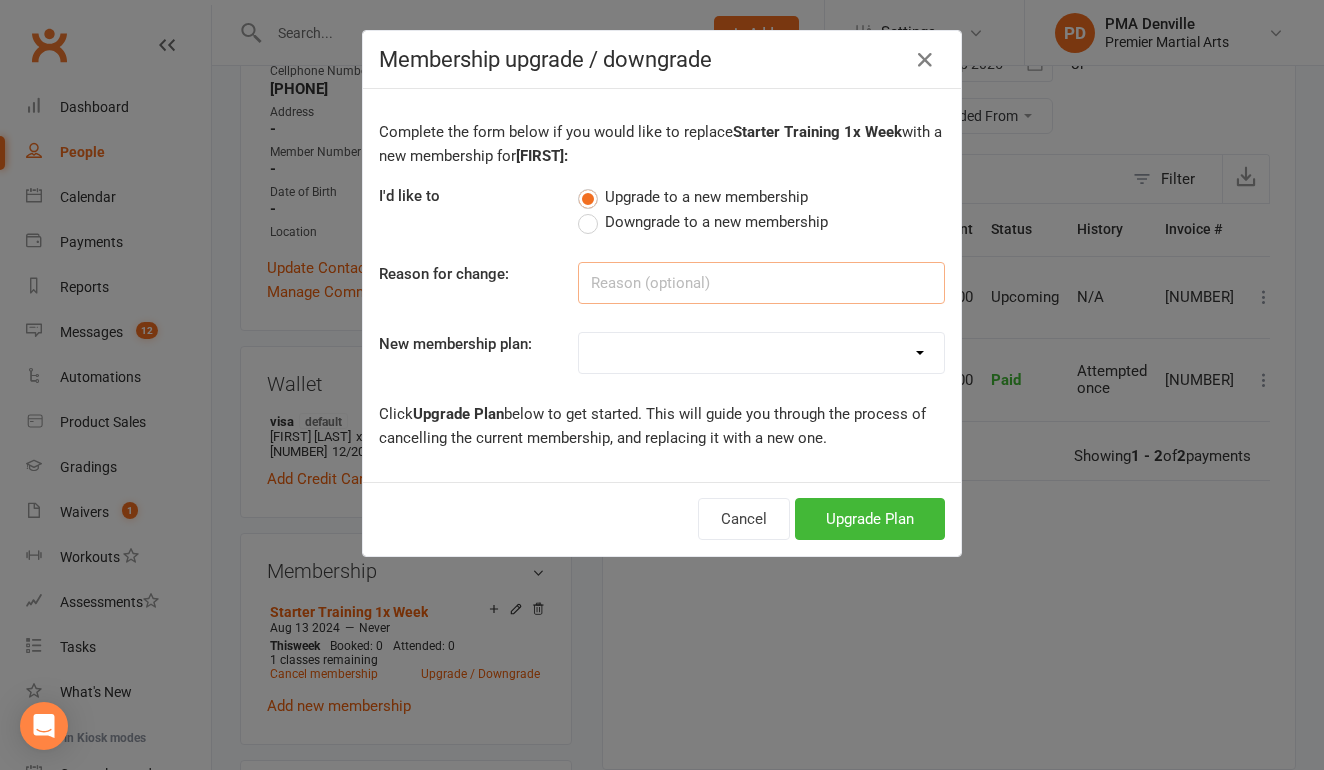 click at bounding box center (761, 283) 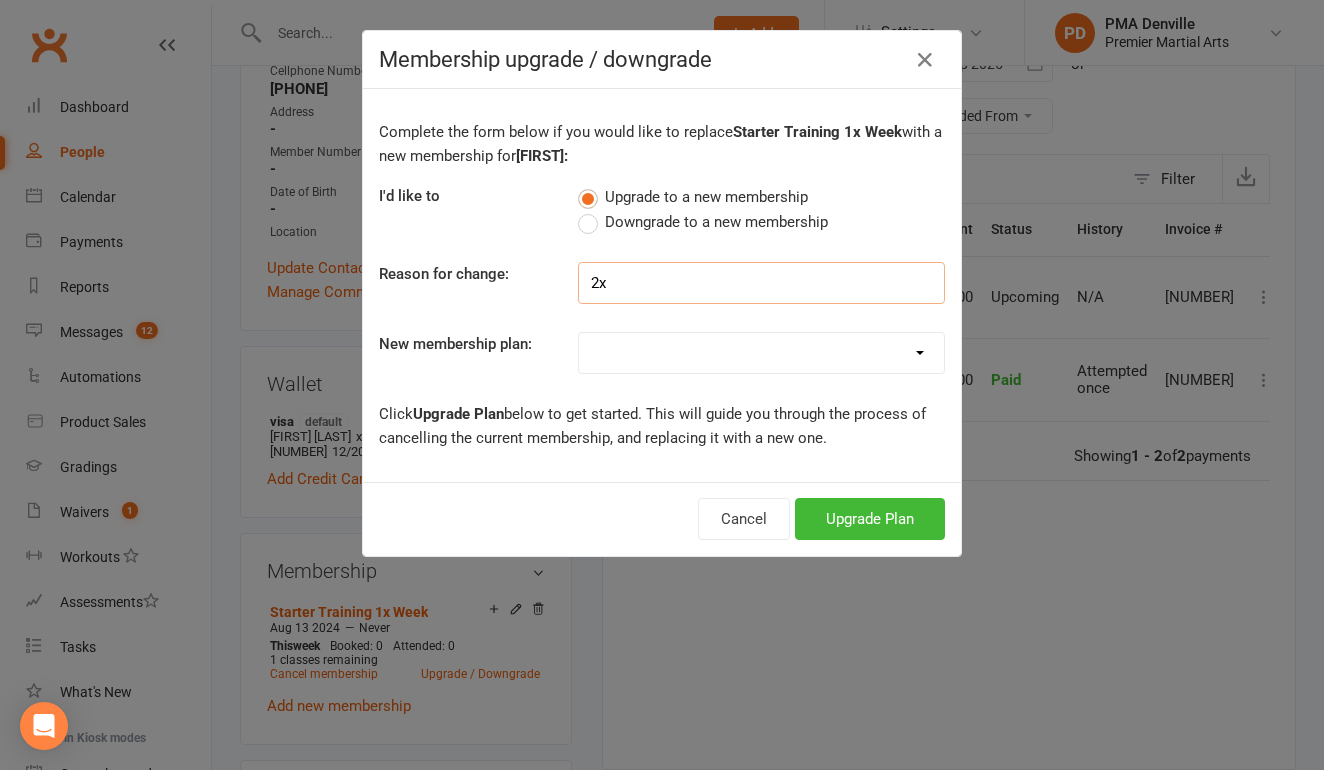 type on "2x" 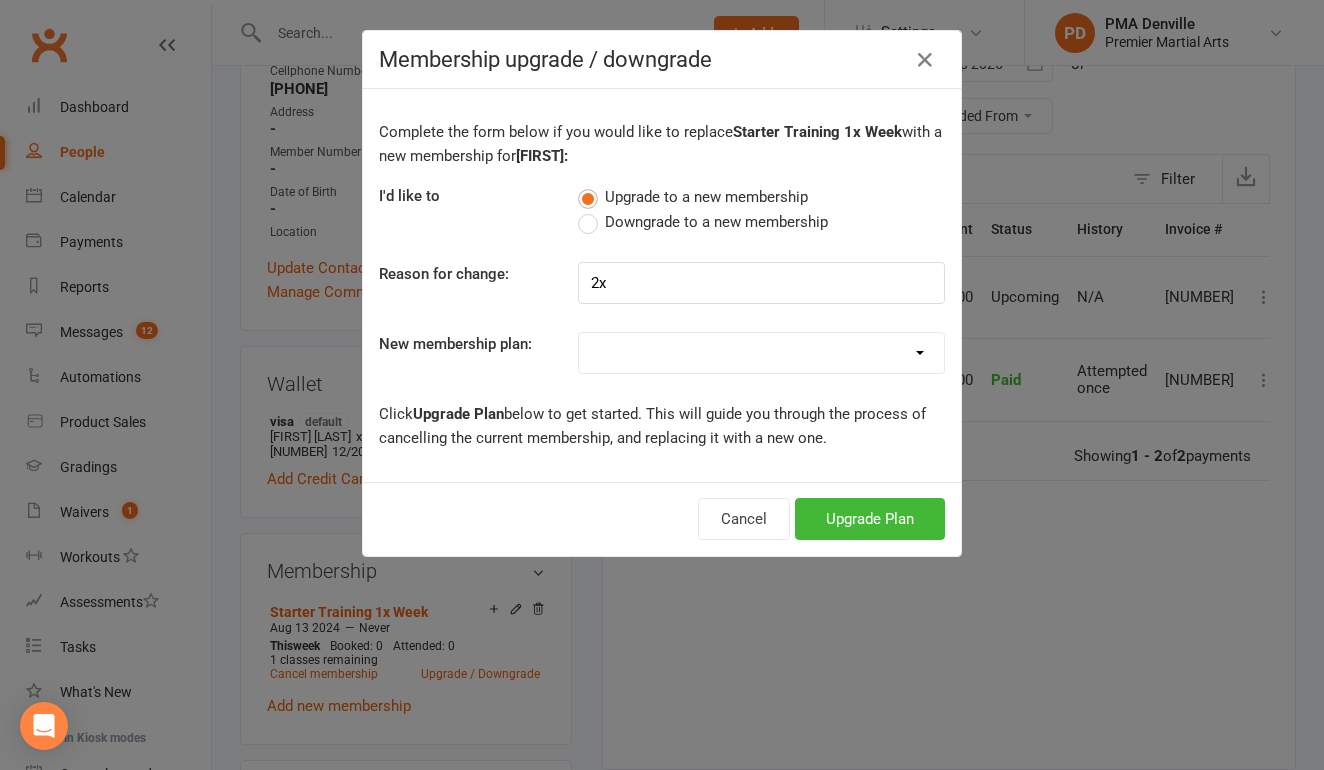 select on "1" 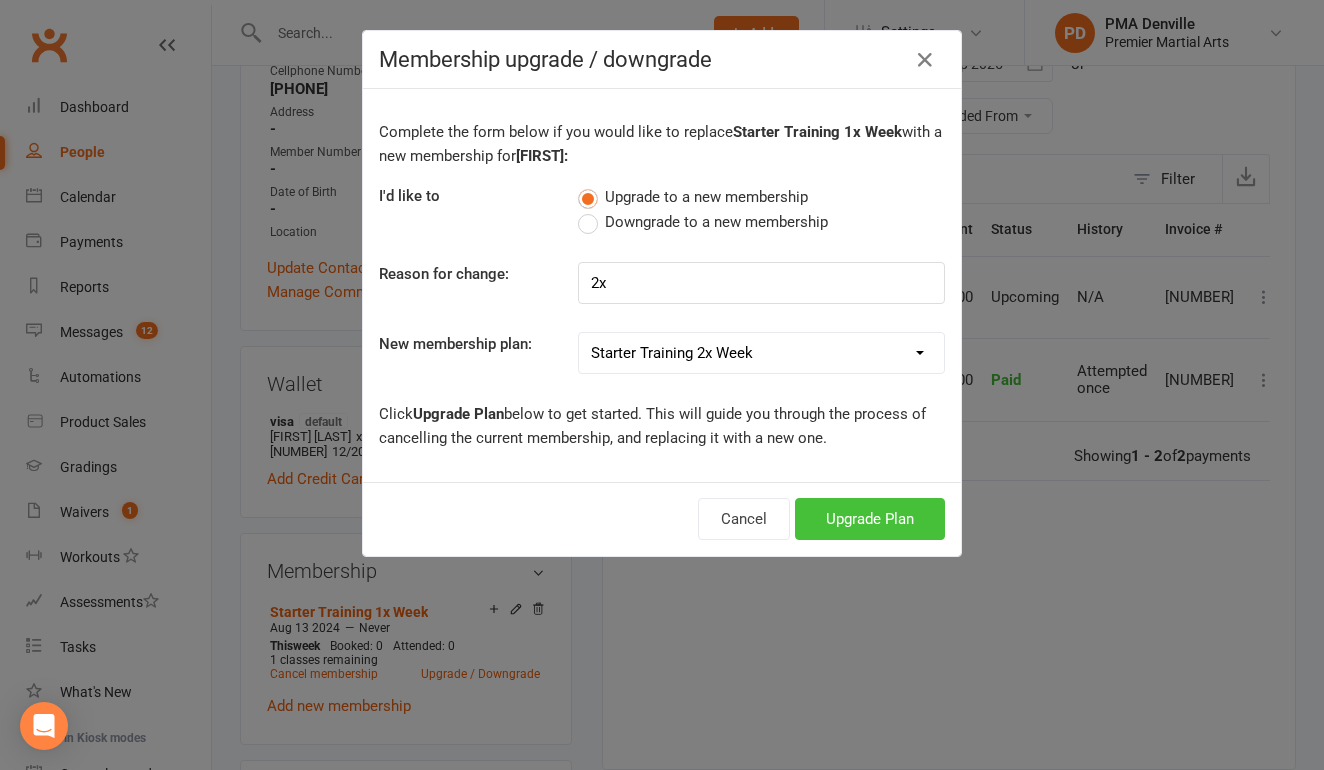click on "Upgrade Plan" at bounding box center (870, 519) 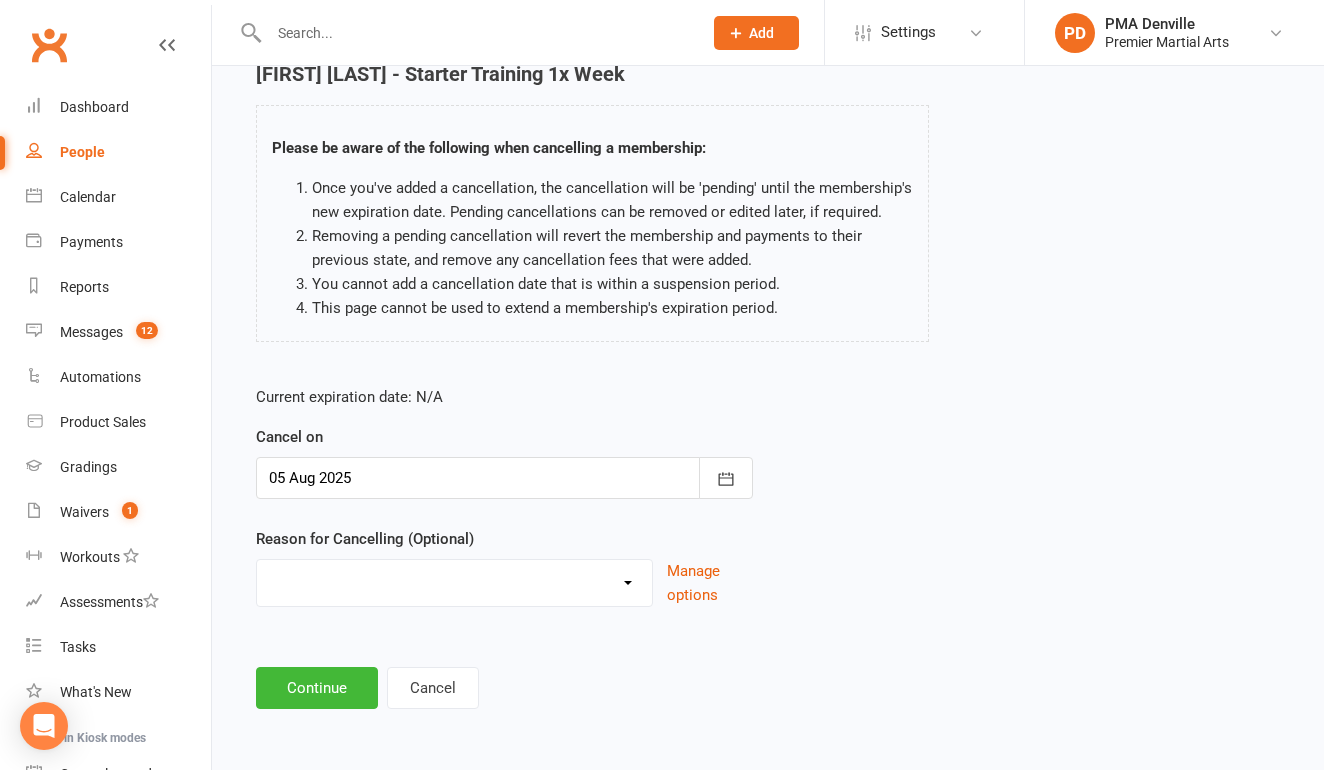 scroll, scrollTop: 0, scrollLeft: 0, axis: both 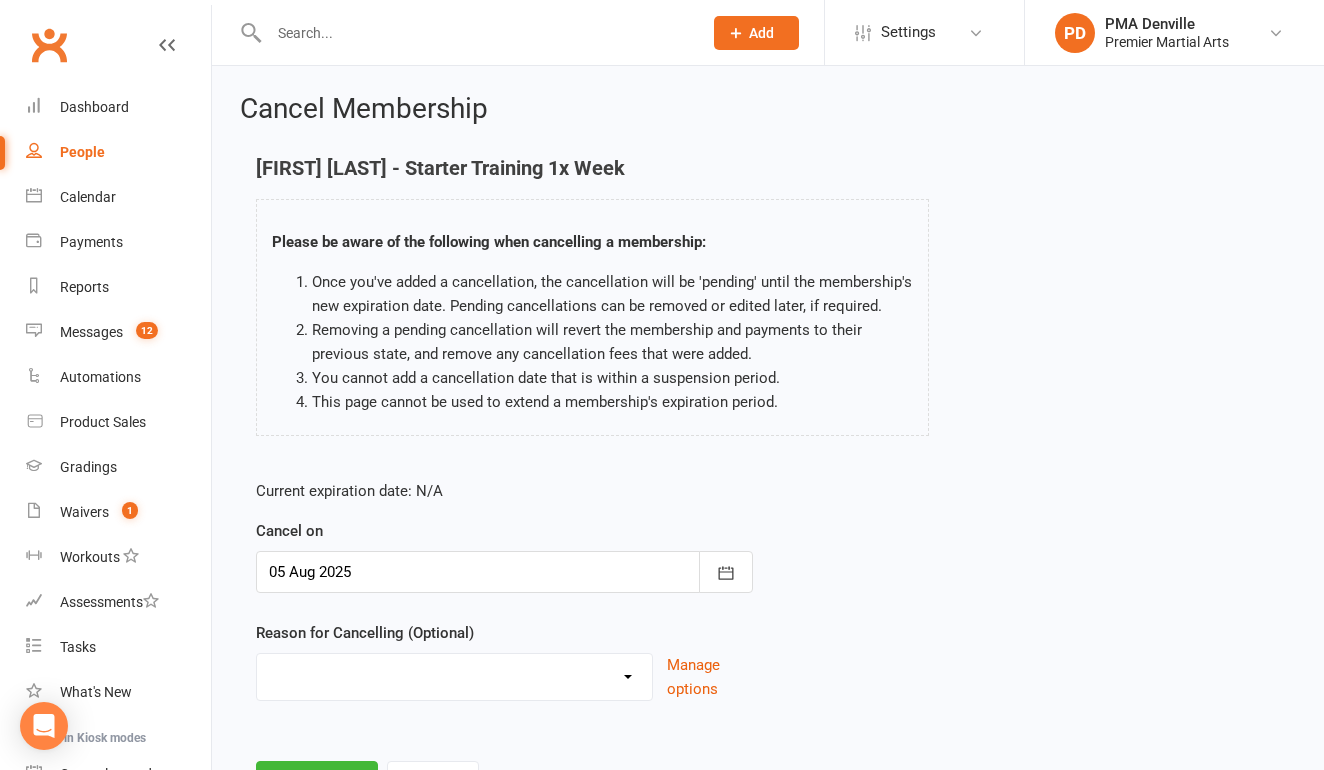 select on "2" 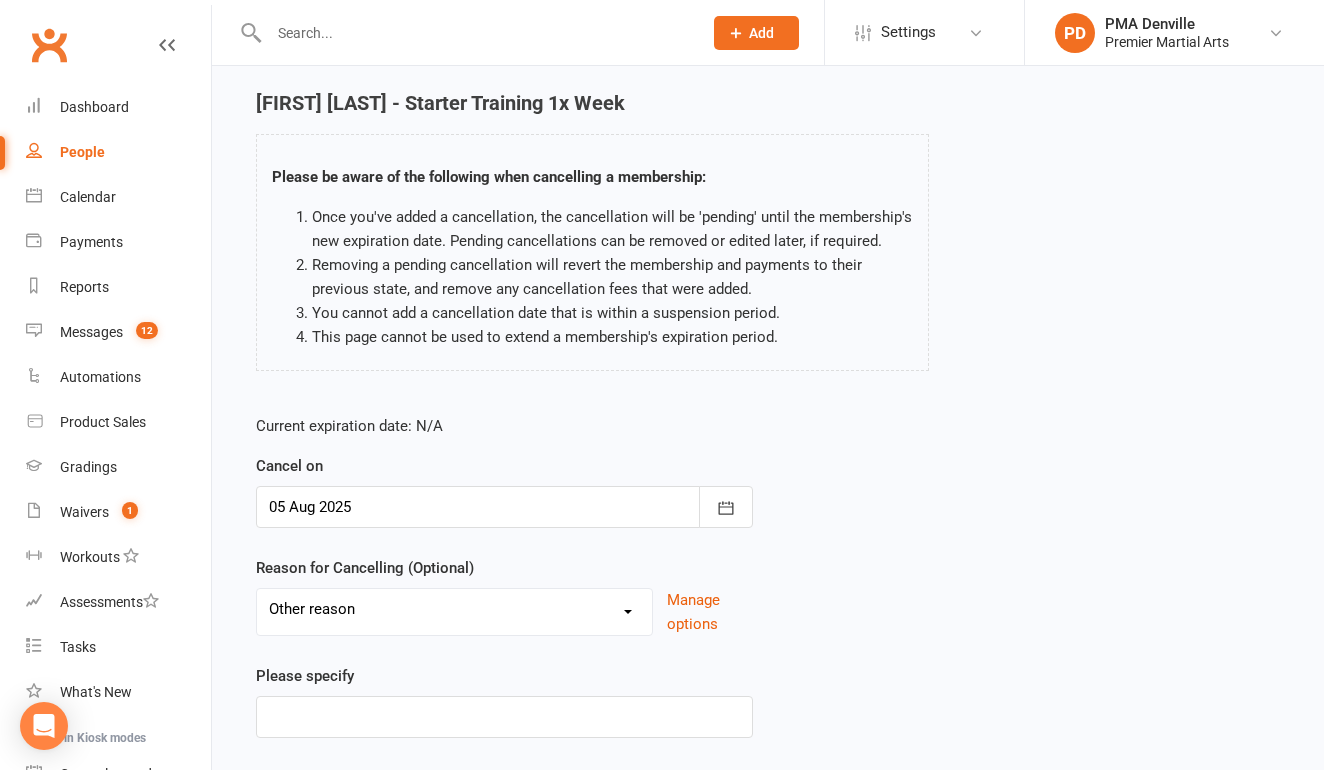 scroll, scrollTop: 72, scrollLeft: 0, axis: vertical 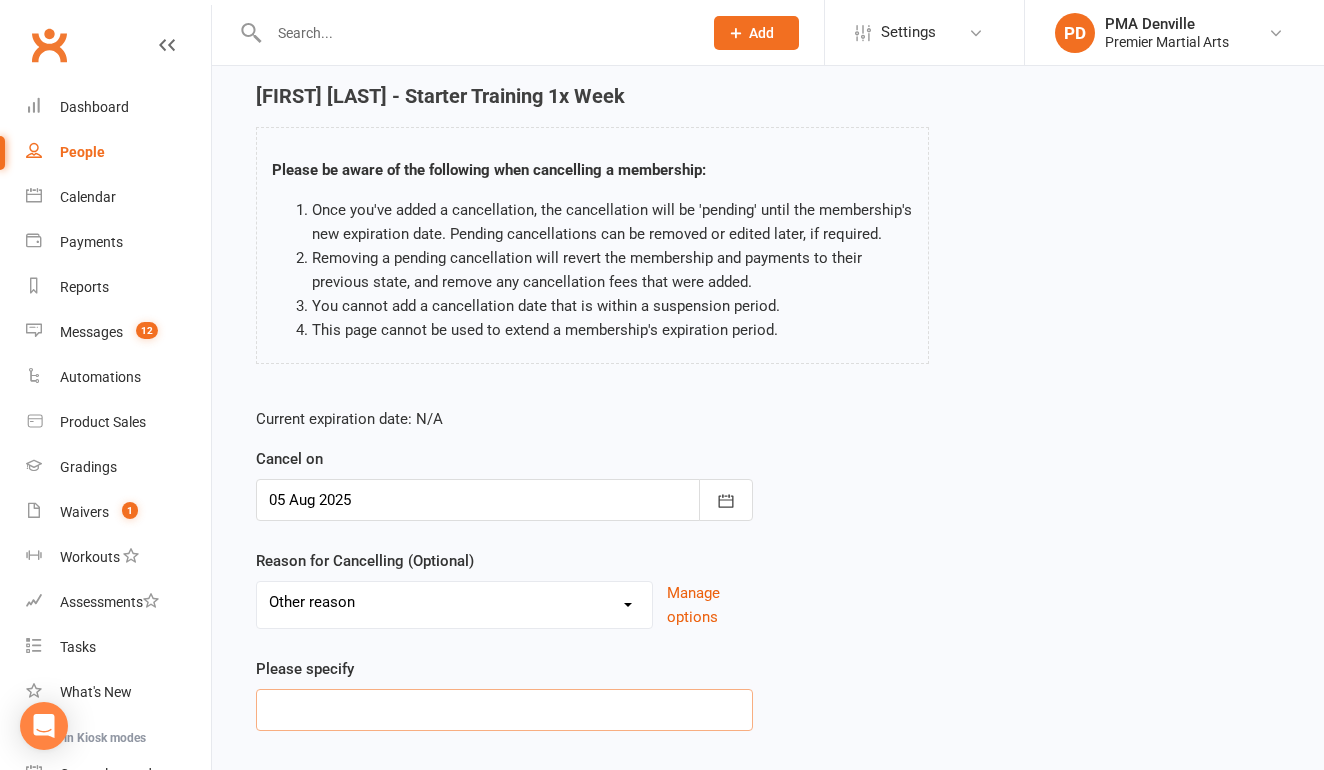 click at bounding box center (504, 710) 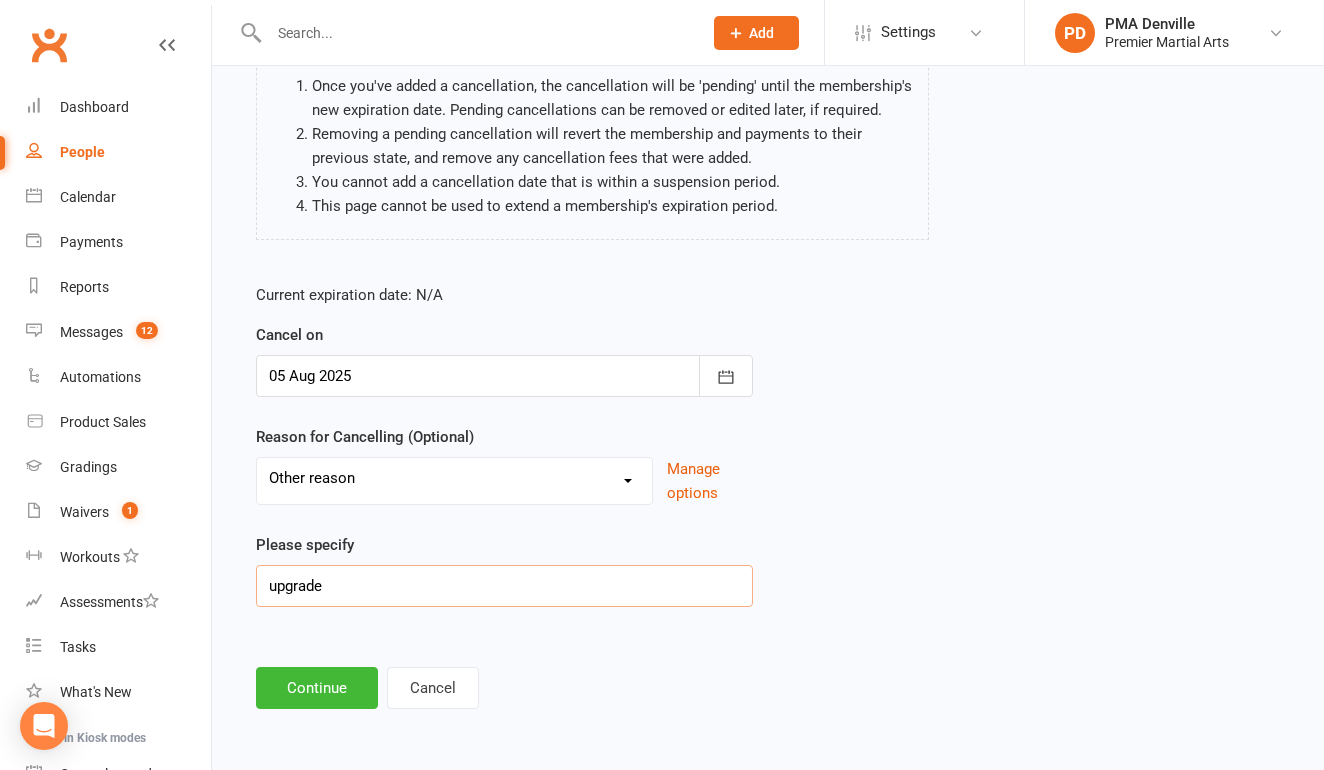 scroll, scrollTop: 212, scrollLeft: 0, axis: vertical 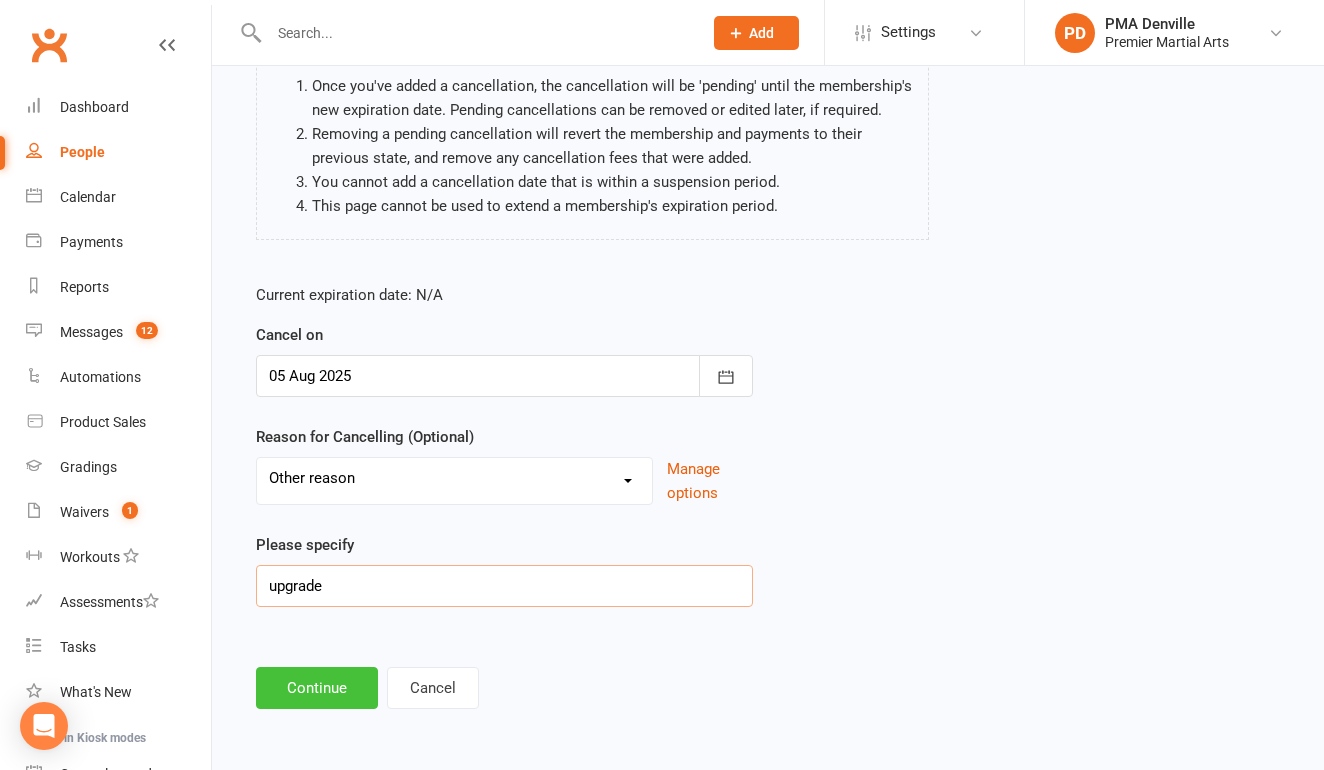 type on "upgrade" 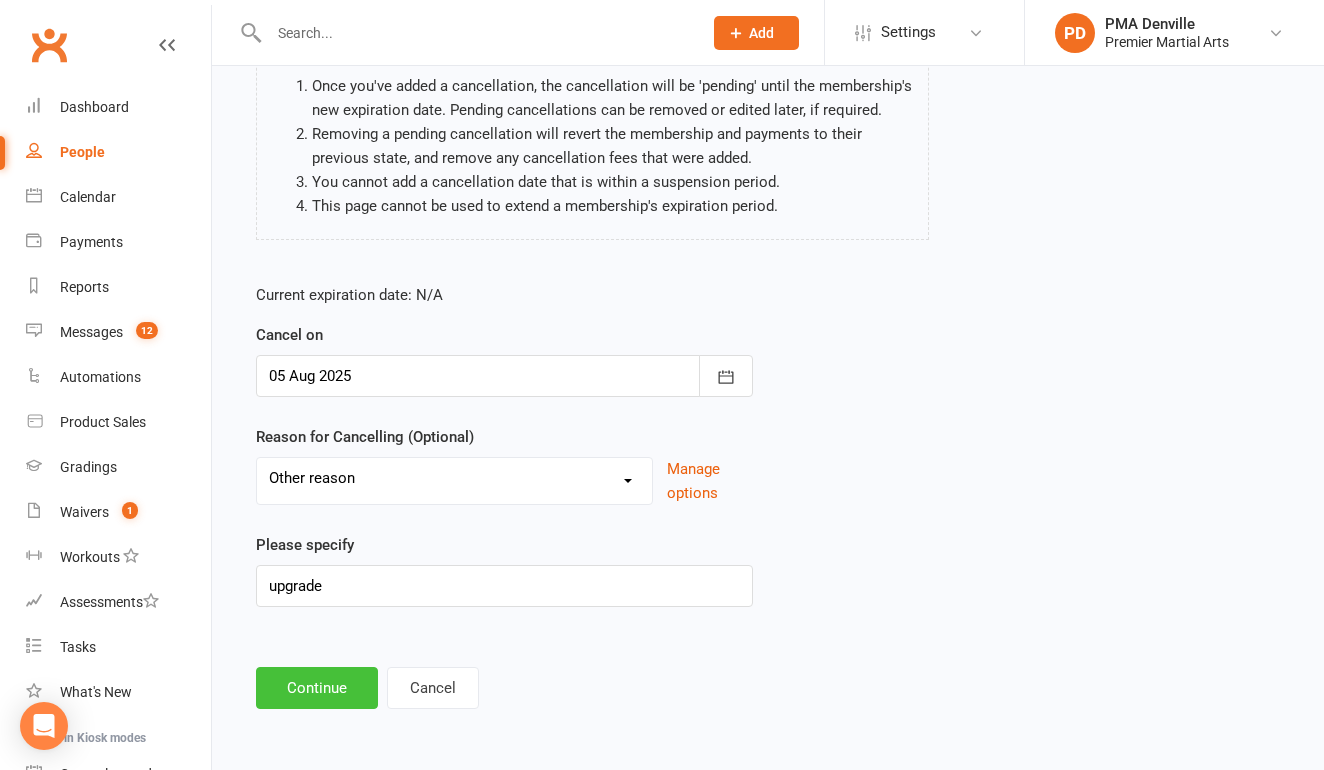 click on "Continue" at bounding box center (317, 688) 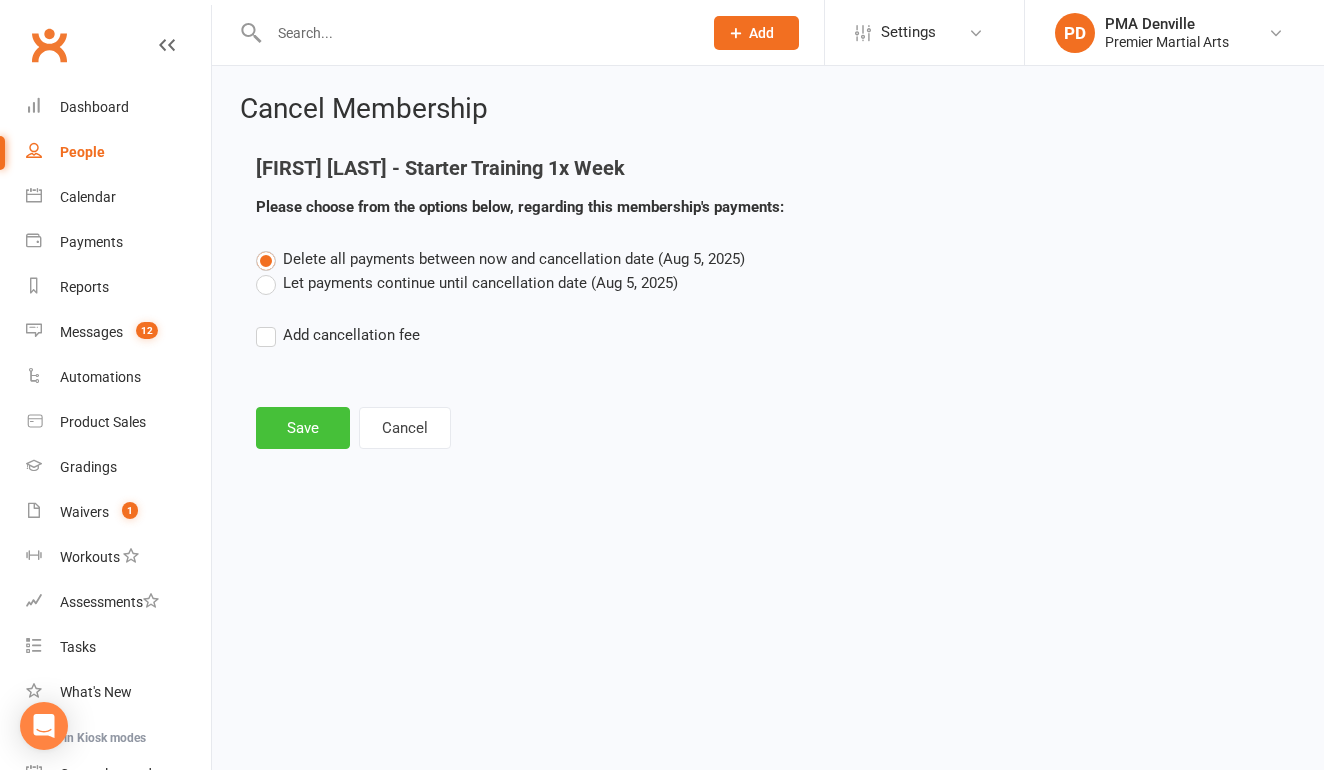 click on "Save" at bounding box center (303, 428) 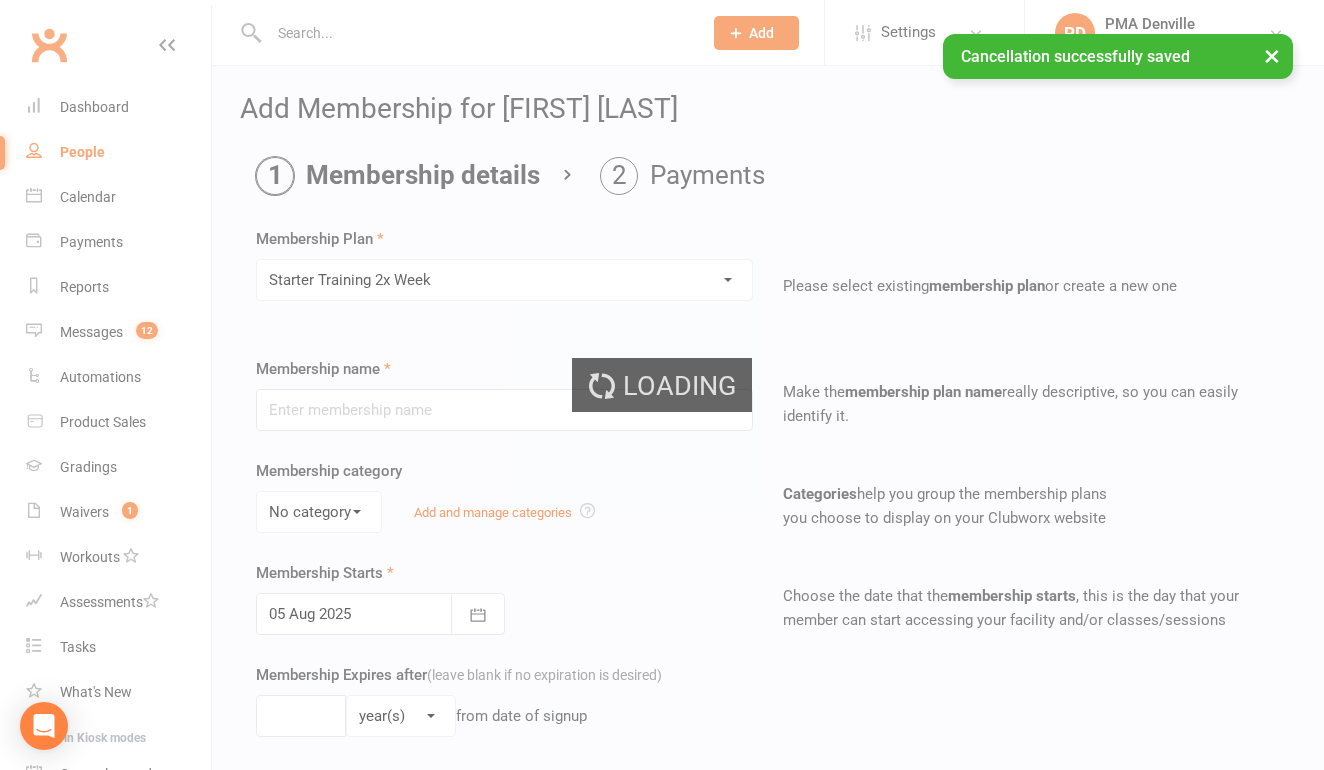 type on "Starter Training 2x Week" 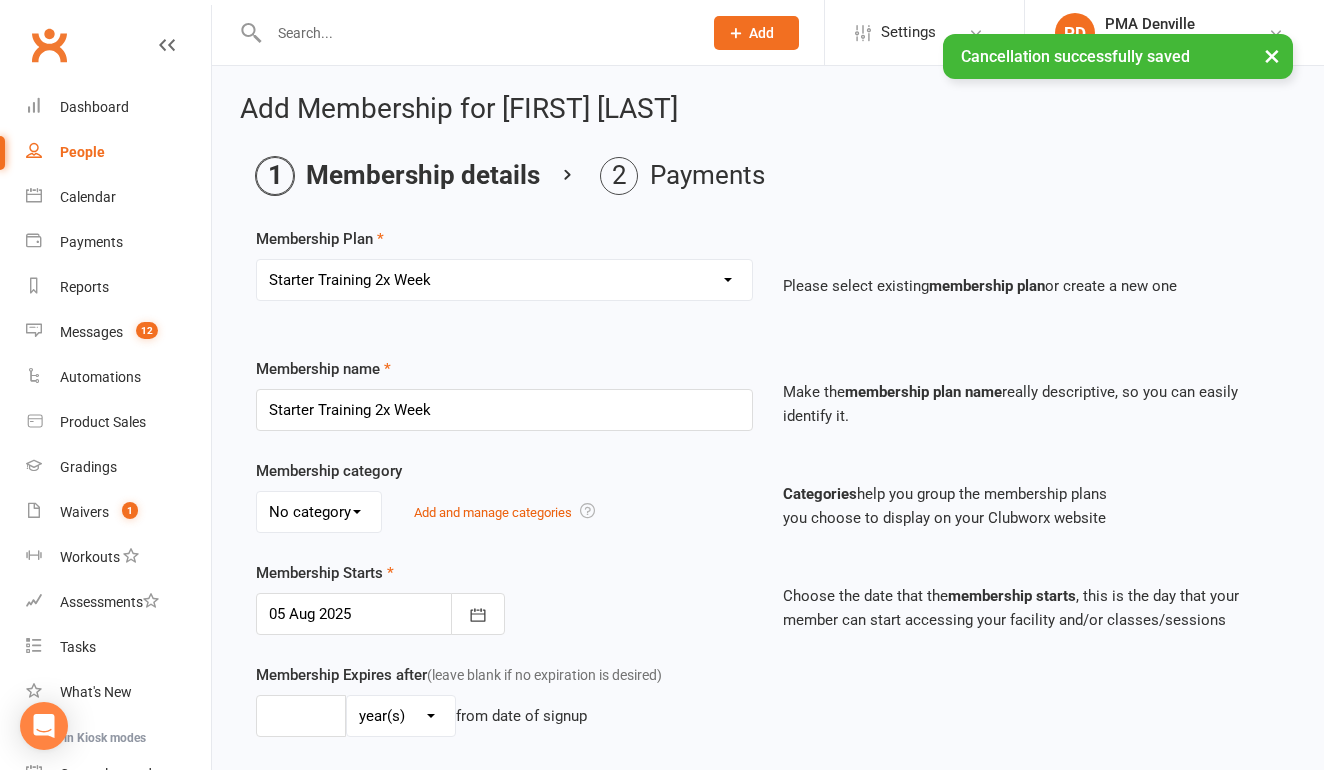 scroll, scrollTop: 155, scrollLeft: 0, axis: vertical 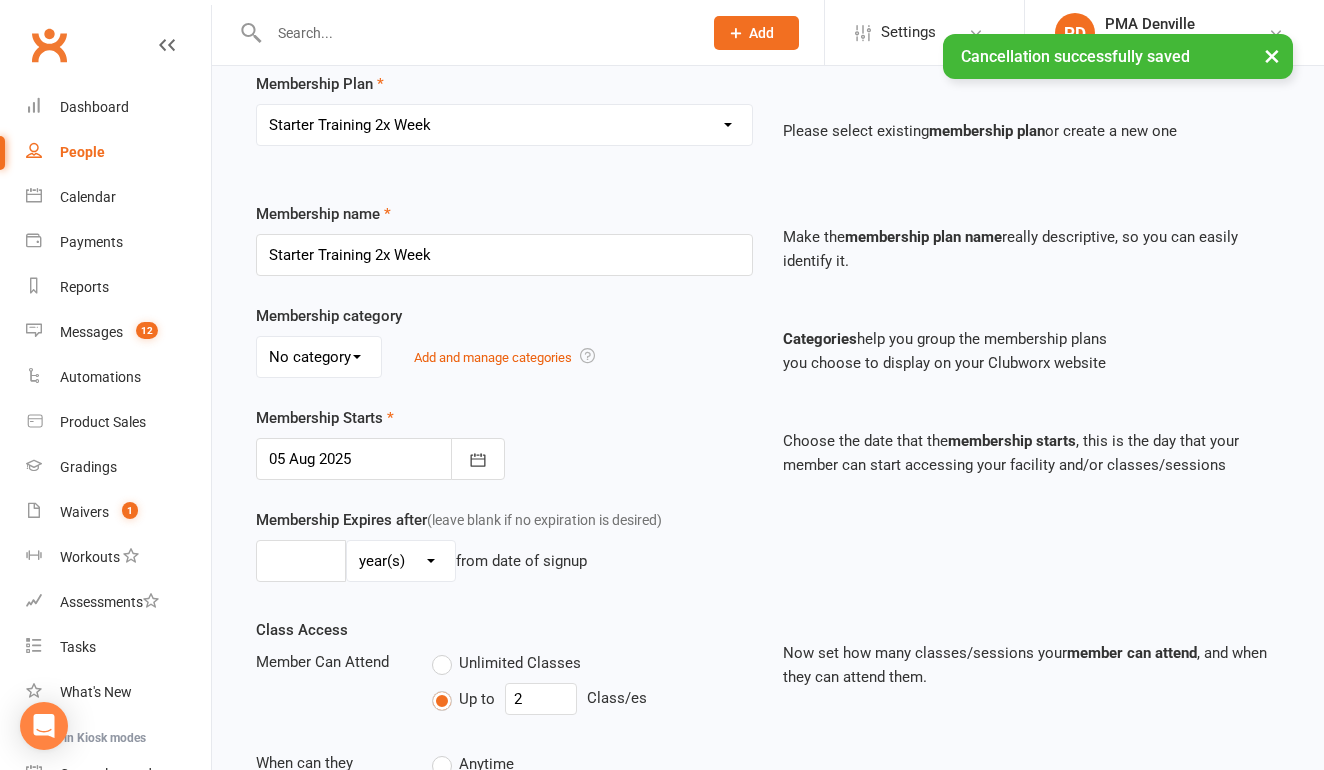 click at bounding box center (380, 459) 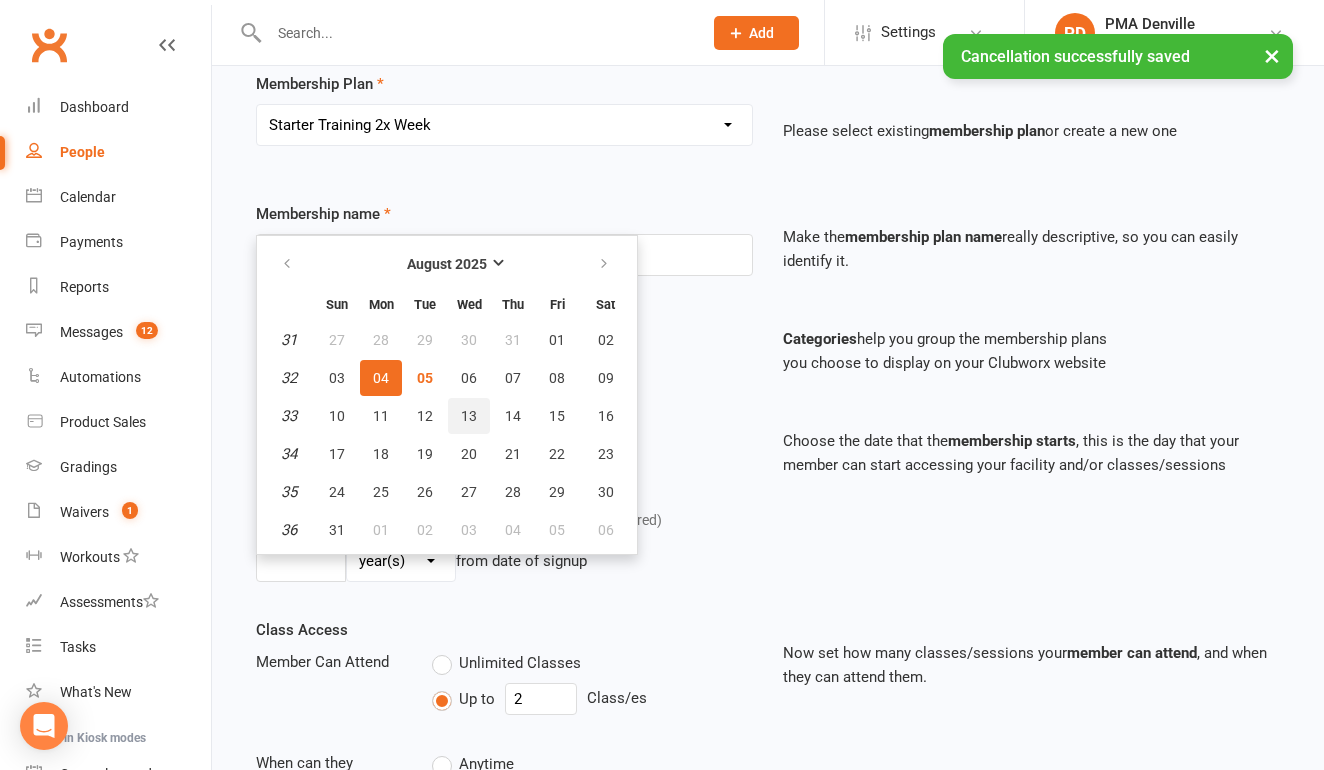 click on "13" at bounding box center [469, 416] 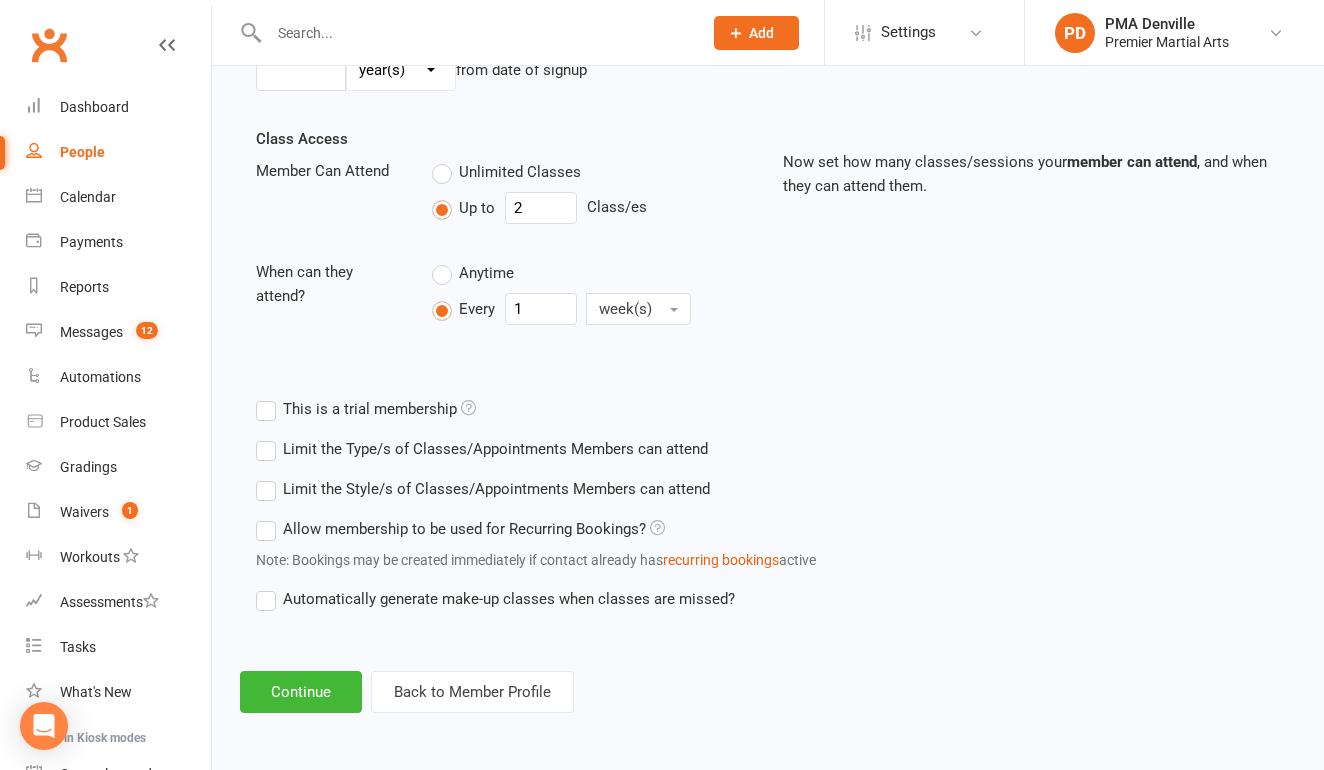 scroll, scrollTop: 662, scrollLeft: 0, axis: vertical 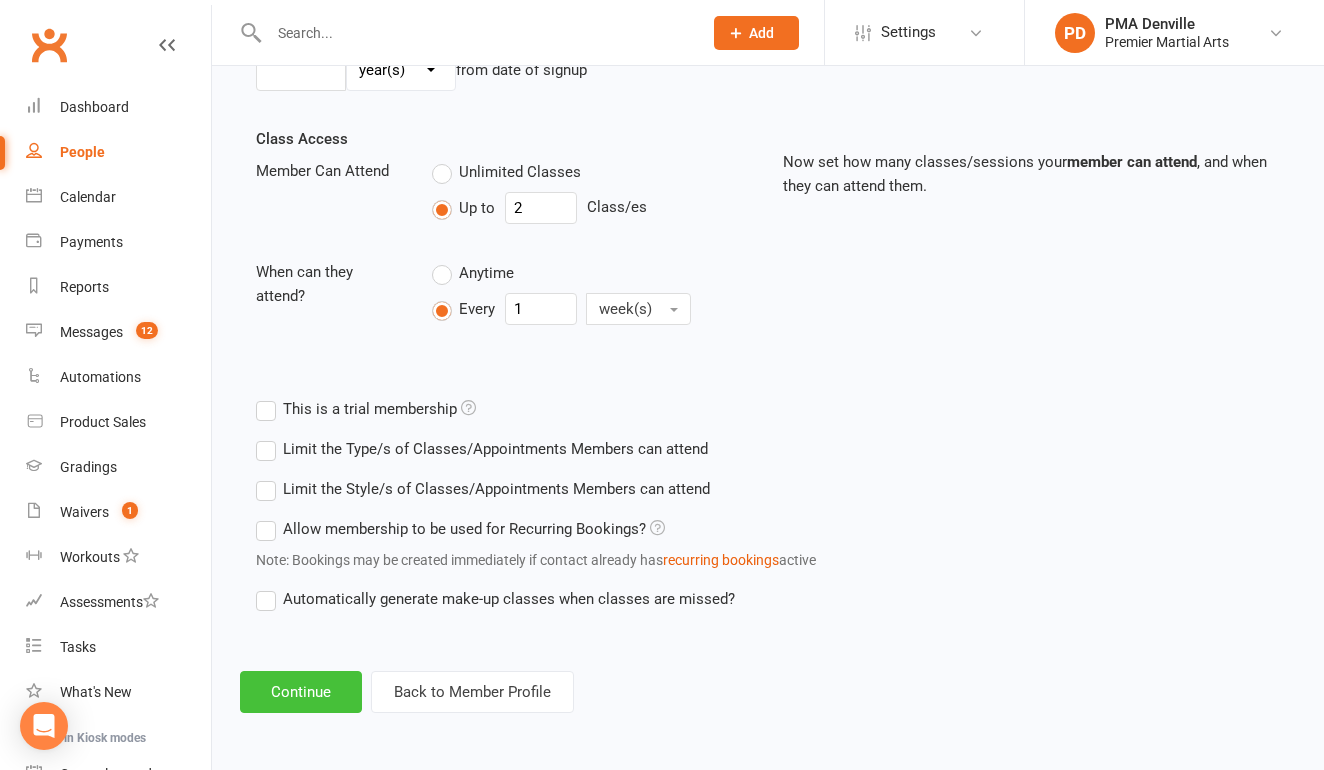 click on "Continue" at bounding box center [301, 692] 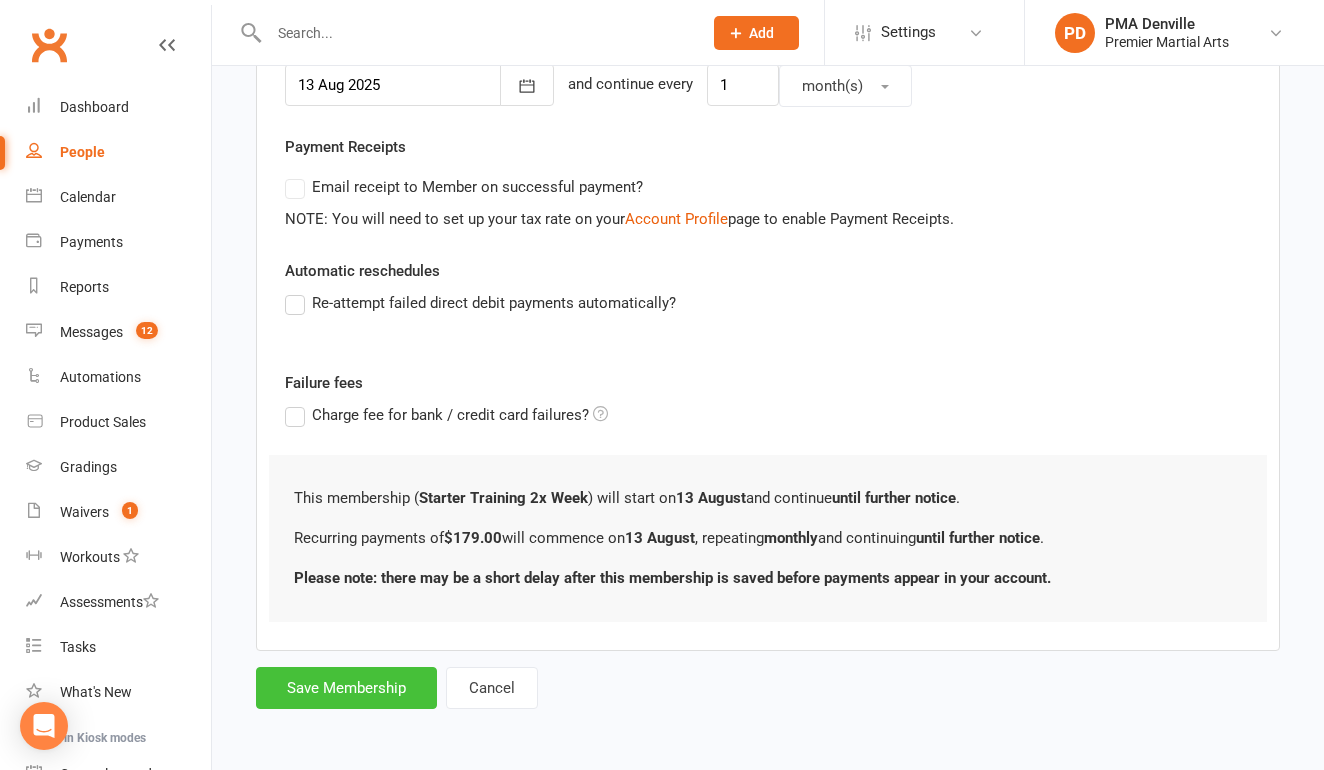 scroll, scrollTop: 540, scrollLeft: 0, axis: vertical 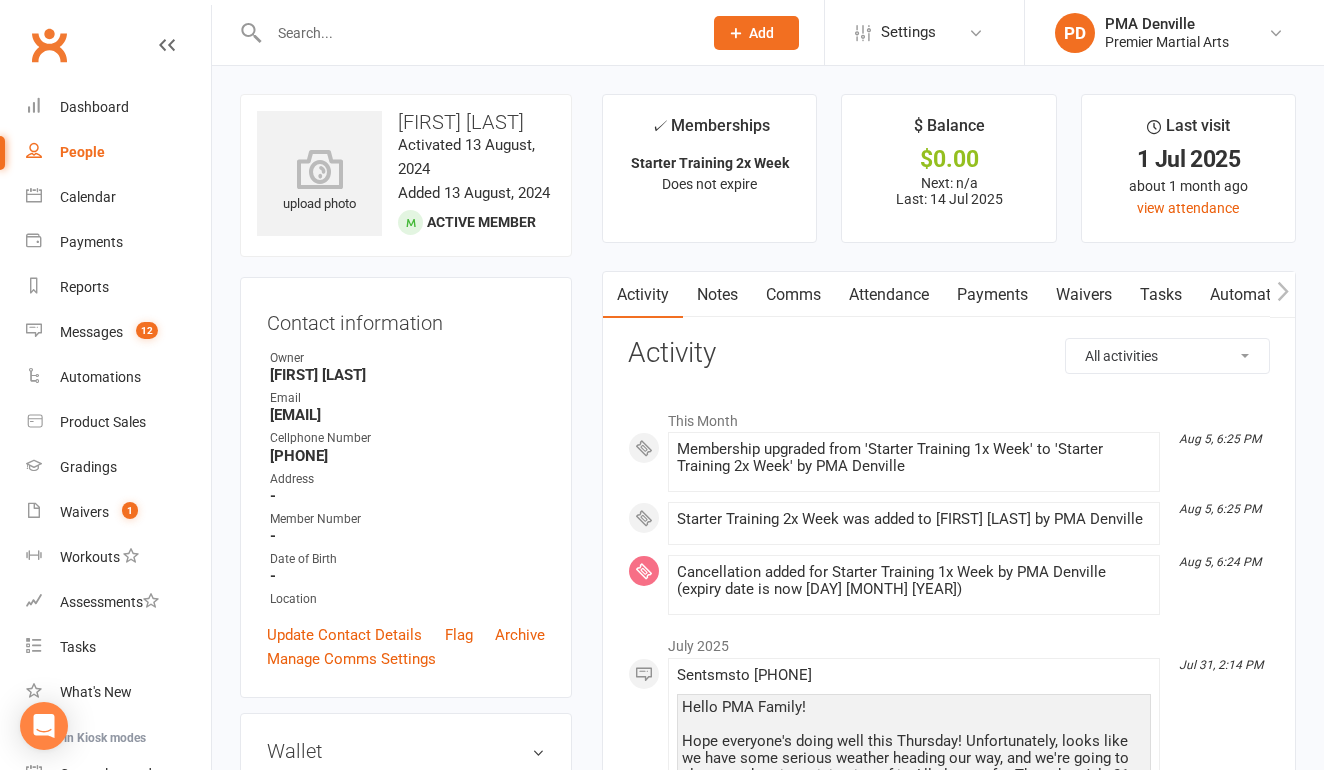 click on "All activities Bookings / Attendances Communications Notes Failed SMSes Gradings Members Memberships POS Sales Payments Credit Vouchers Prospects Reports Automations Tasks Waivers Workouts Kiosk Mode Consent Assessments Contact Flags Family Relationships Activity This Month [MONTH] [DAY], [TIME] Membership upgraded from 'Starter Training 1x Week' to 'Starter Training 2x Week' by PMA Denville   [MONTH] [DAY], [TIME] Starter Training 2x Week was added to [FIRST] [LAST] by PMA Denville   [MONTH] [DAY], [TIME] Cancellation added for Starter Training 1x Week by PMA Denville (expiry date is now [DAY] [MONTH] [YEAR])   [MONTH] [YEAR] [MONTH] [DAY], [TIME]   Sent  sms  to   [PHONE]   Hello PMA Family! Hope everyone's doing well this Thursday! Unfortunately, looks like we have some serious weather heading our way, and we're going to close up shop in anticipation of it. All classes for Thursday, [MONTH] [DAY], will be cancelled. Better safe than sorry - stay indoors and stay dry! We will see you on Saturday! Best, PMA Denville - Reply UNSUB to unsub show  more" at bounding box center (949, 1274) 